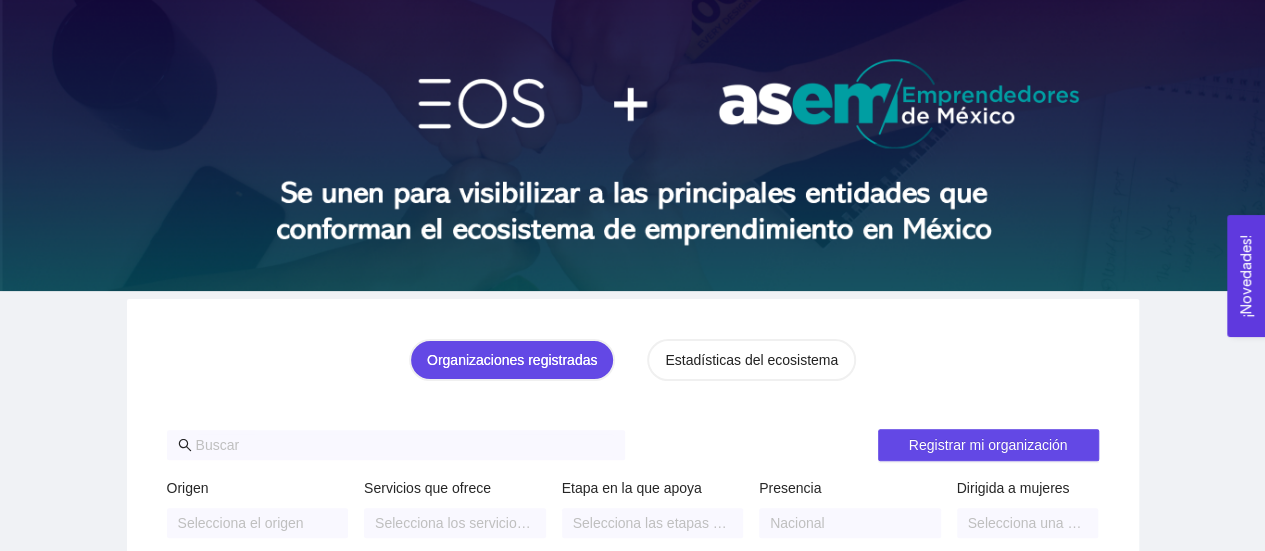 scroll, scrollTop: 0, scrollLeft: 0, axis: both 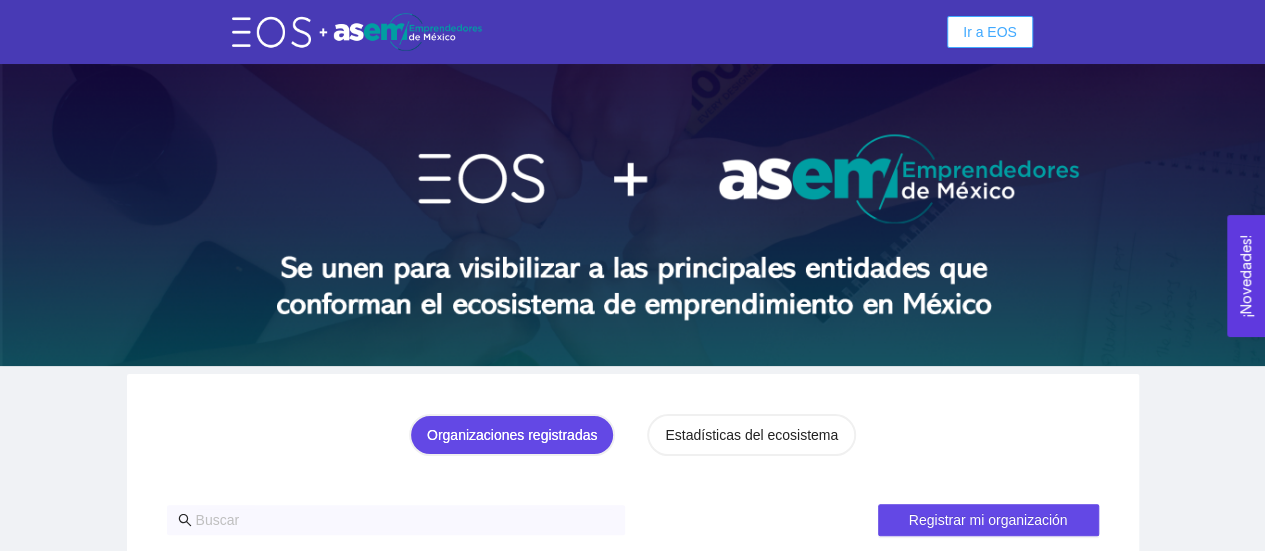 click on "Ir a EOS" at bounding box center (990, 32) 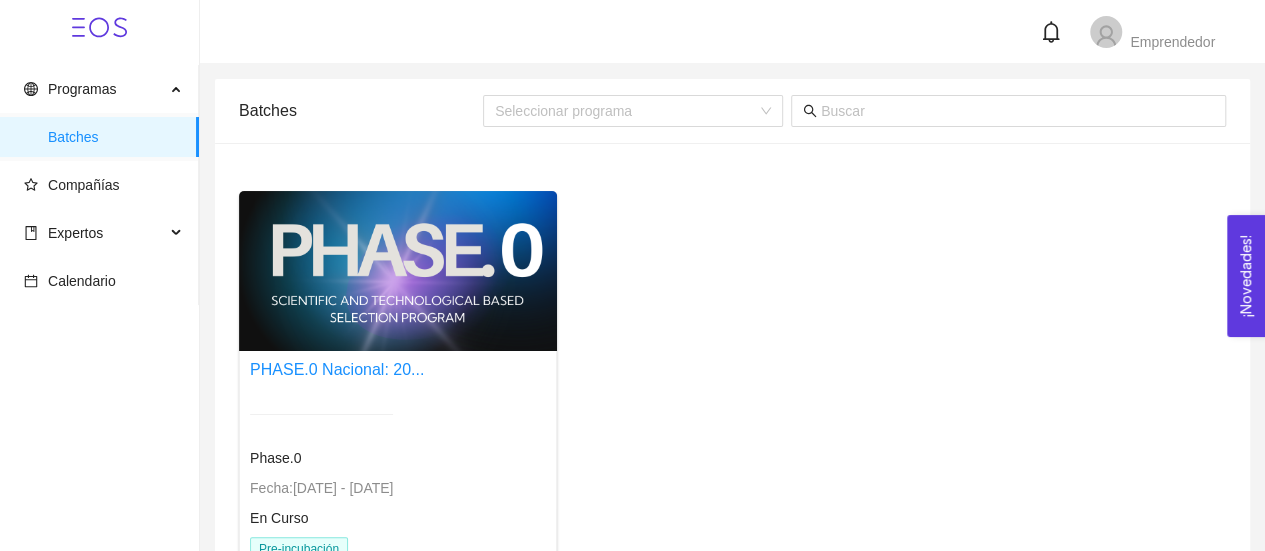 click at bounding box center [398, 271] 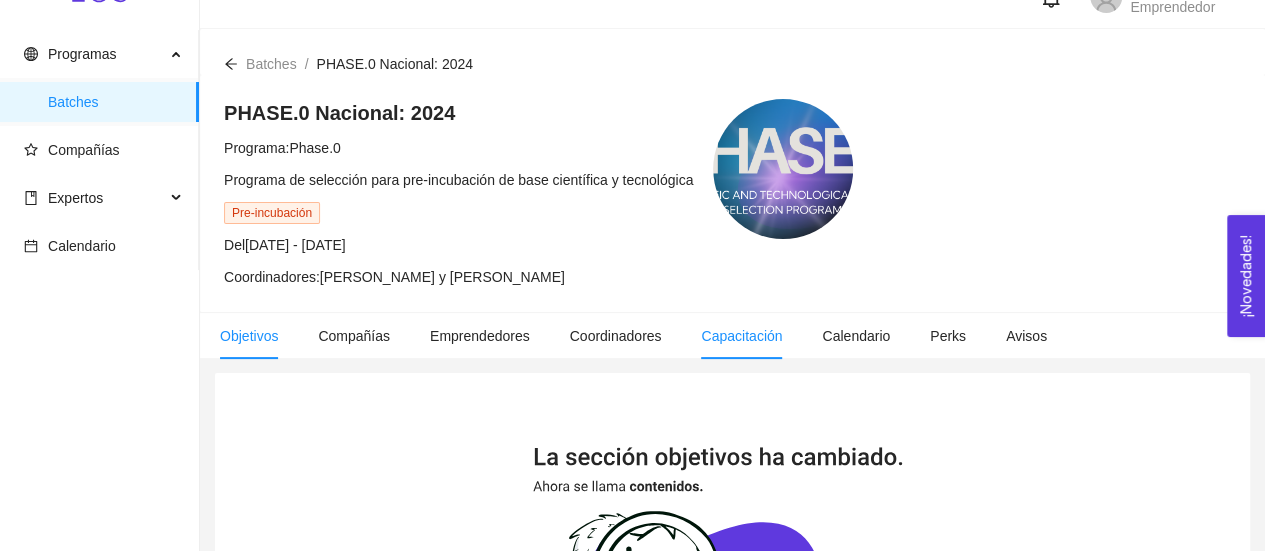 scroll, scrollTop: 0, scrollLeft: 0, axis: both 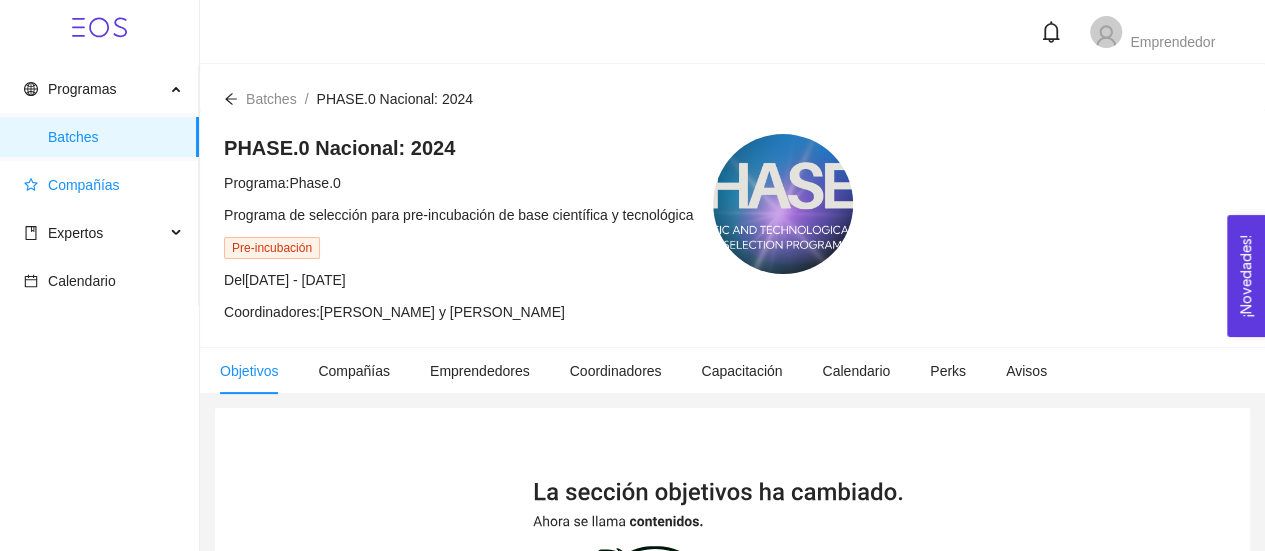 click on "Compañías" at bounding box center (103, 185) 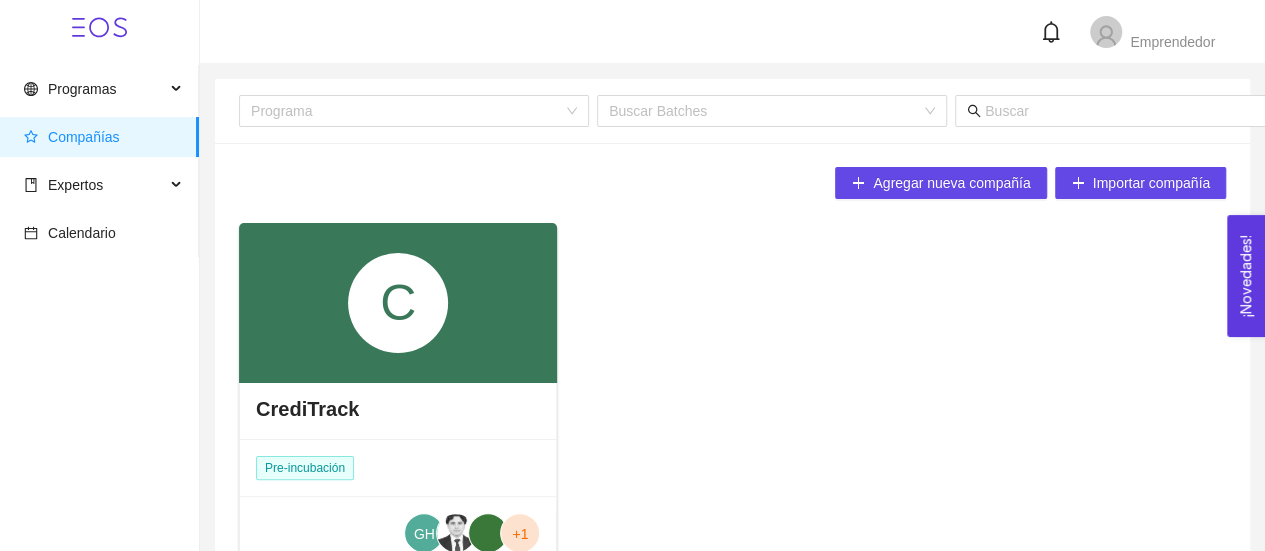 click on "C" at bounding box center [398, 303] 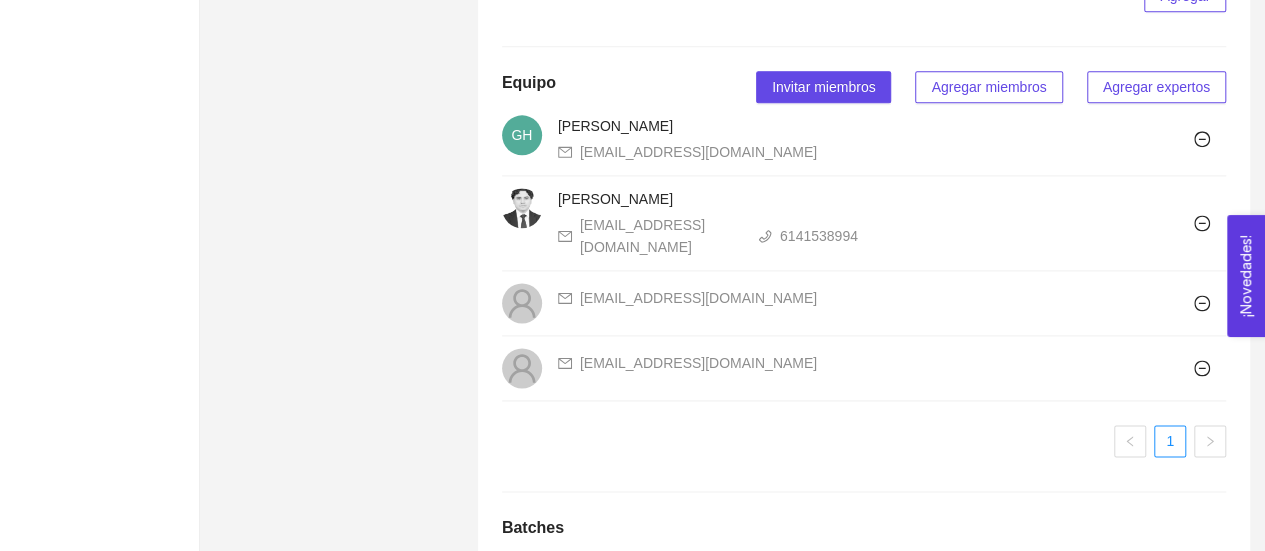 scroll, scrollTop: 1265, scrollLeft: 0, axis: vertical 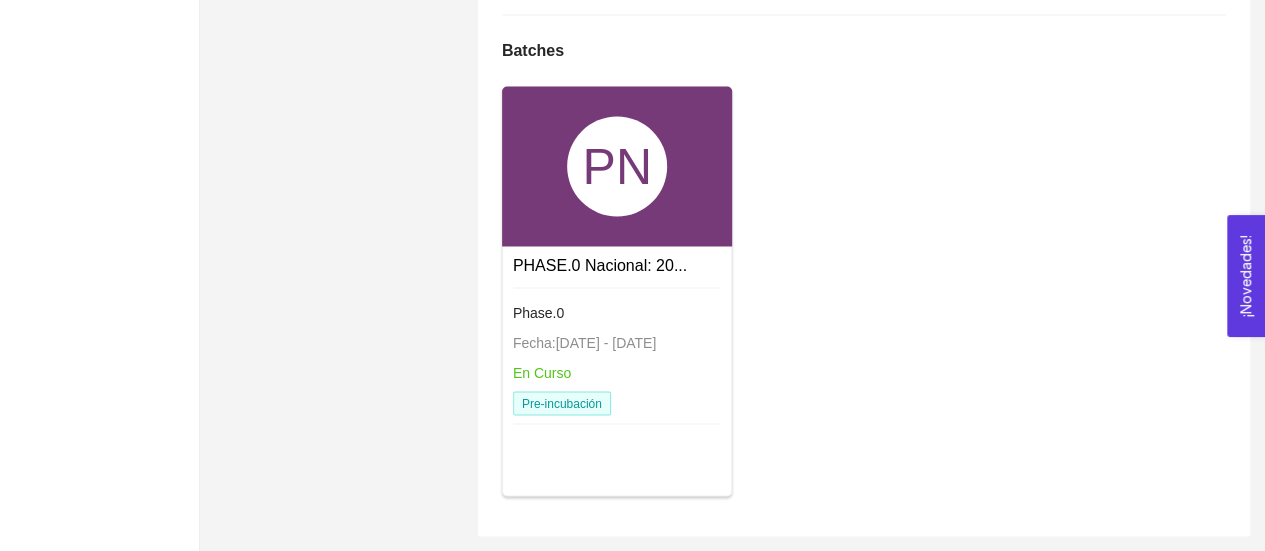 click on "PN" at bounding box center [617, 166] 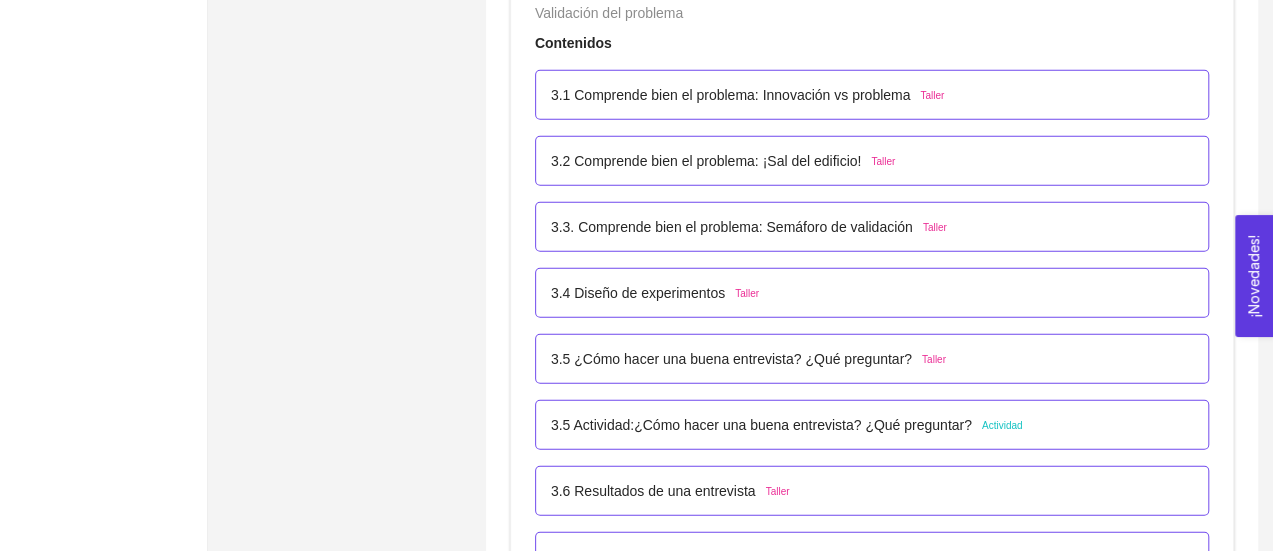 scroll, scrollTop: 2709, scrollLeft: 0, axis: vertical 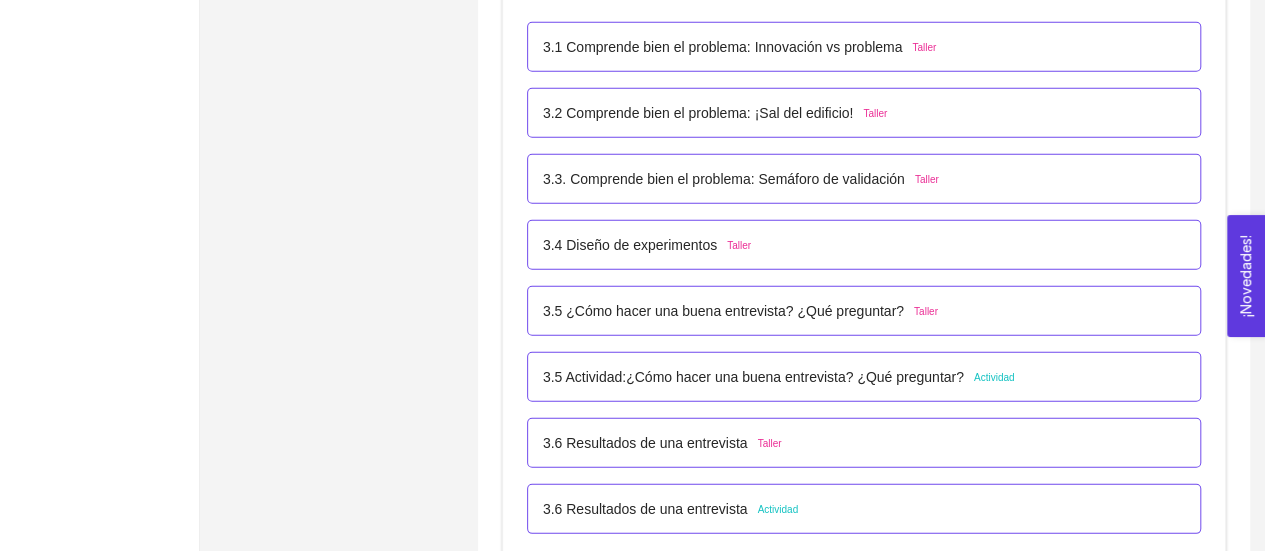 click on "3.1 Comprende bien el problema: Innovación vs problema" at bounding box center (723, 47) 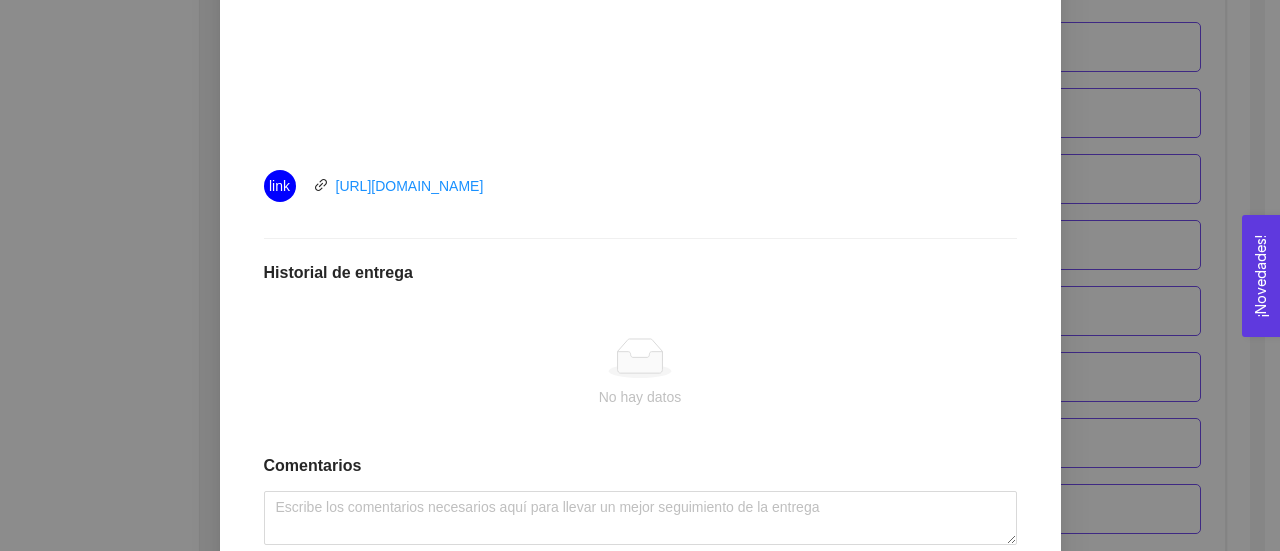 scroll, scrollTop: 966, scrollLeft: 0, axis: vertical 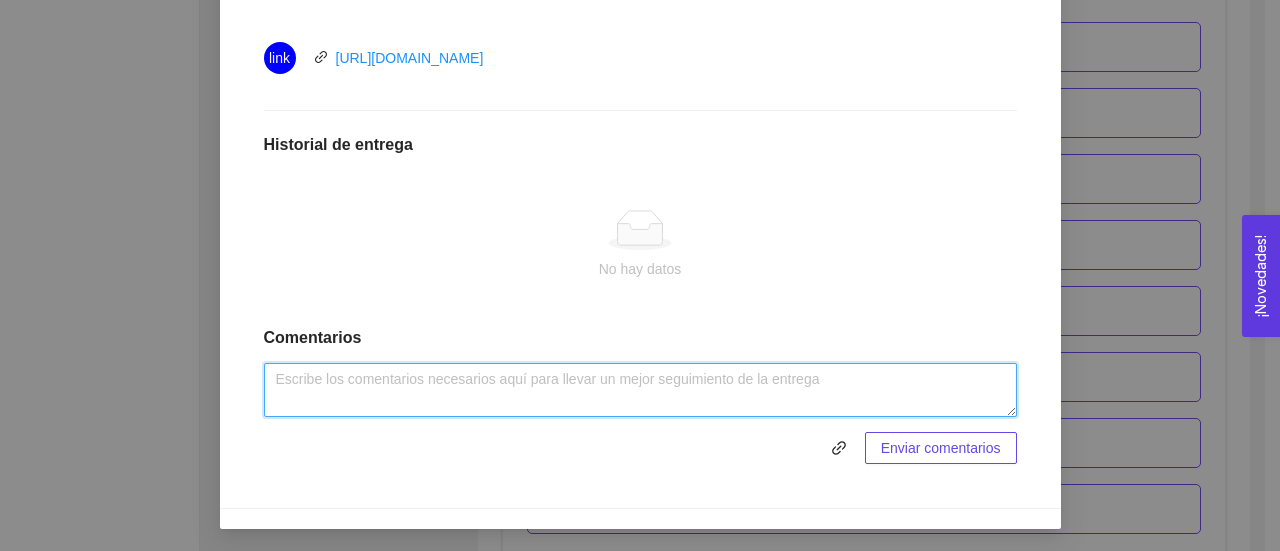 click at bounding box center [640, 390] 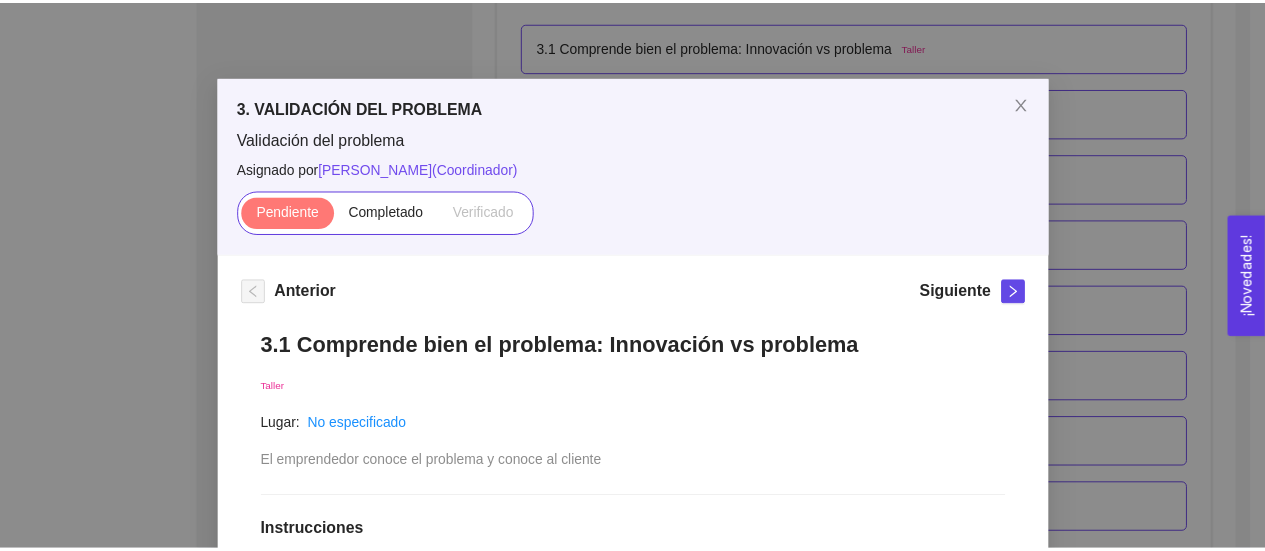 scroll, scrollTop: 0, scrollLeft: 0, axis: both 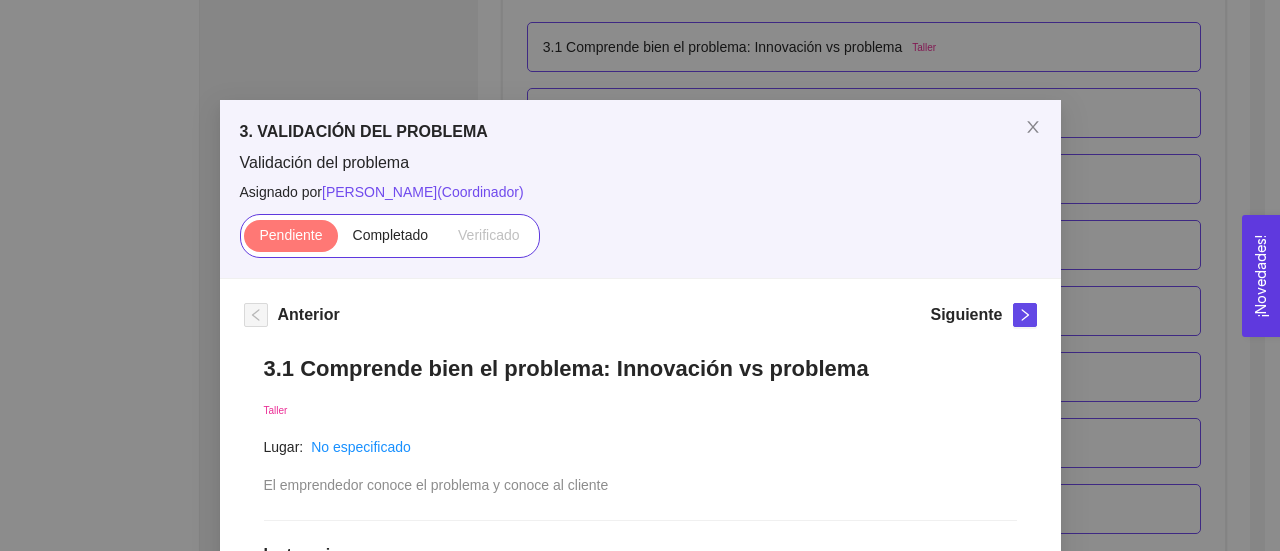 click on "3. VALIDACIÓN DEL PROBLEMA Validación del problema
Asignado por  [PERSON_NAME]   ( Coordinador ) Pendiente Completado Verificado Anterior Siguiente 3.1 Comprende bien el problema: Innovación vs problema Taller Lugar: No especificado El emprendedor conoce el problema y conoce al cliente
Instrucciones Recursos link [URL][DOMAIN_NAME] Historial de entrega No hay datos Comentarios Enviar comentarios Cancelar Aceptar" at bounding box center (640, 275) 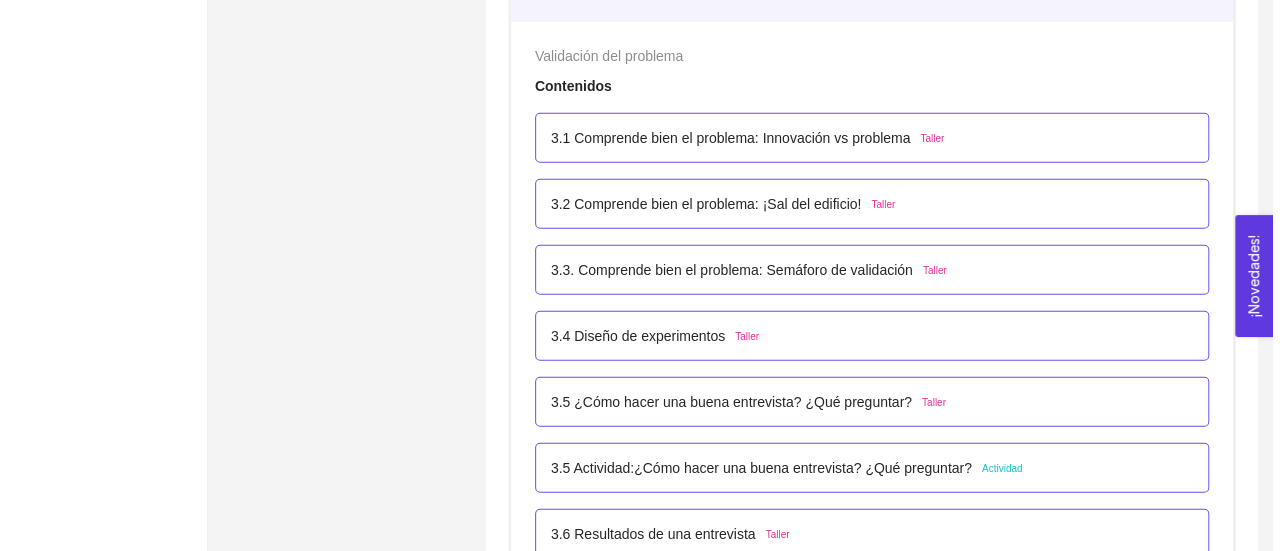 scroll, scrollTop: 2615, scrollLeft: 0, axis: vertical 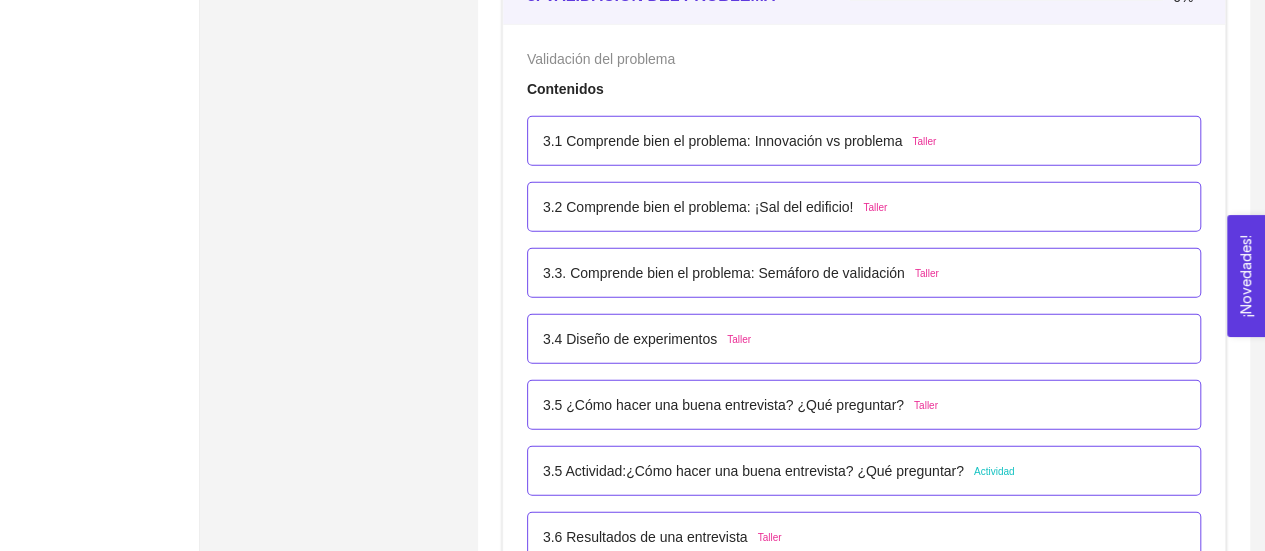 click on "3.2 Comprende bien el problema: ¡Sal del edificio!" at bounding box center (698, 207) 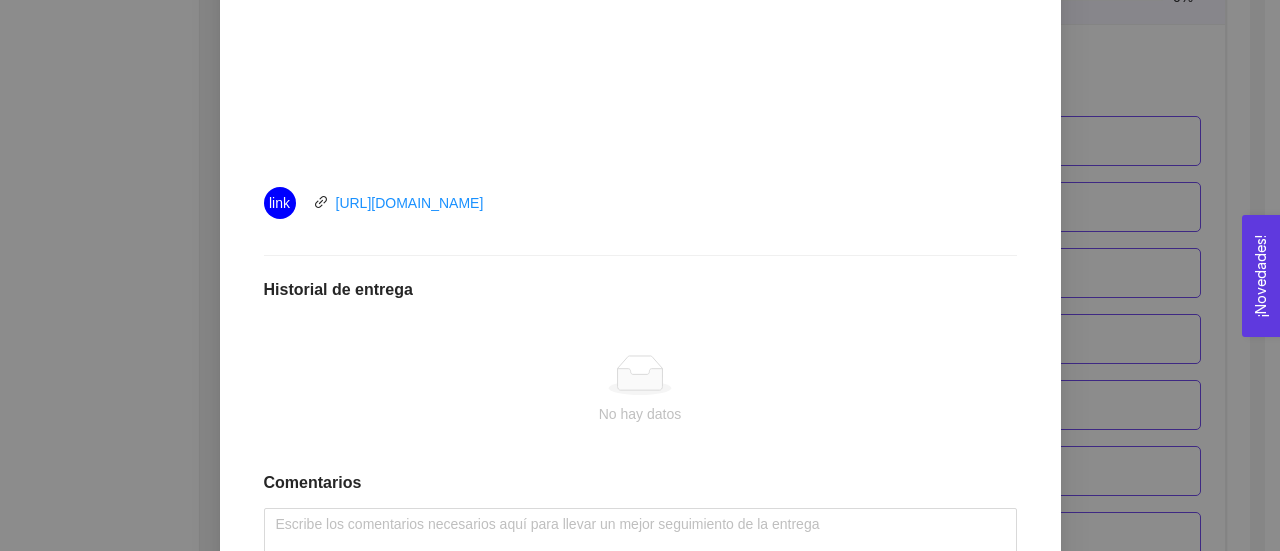 scroll, scrollTop: 966, scrollLeft: 0, axis: vertical 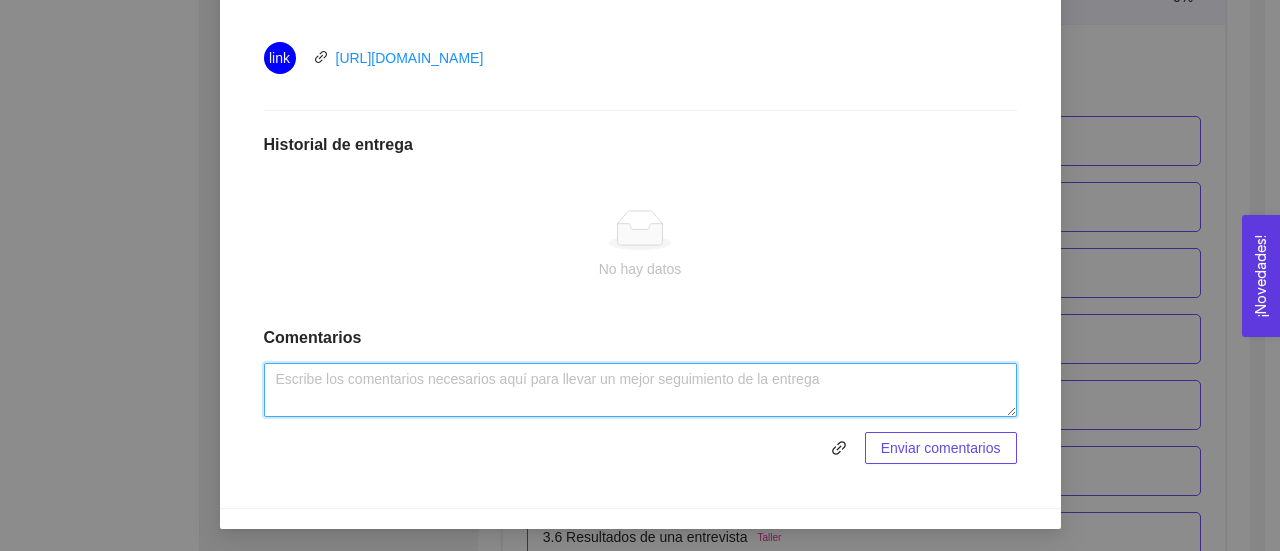 click at bounding box center [640, 390] 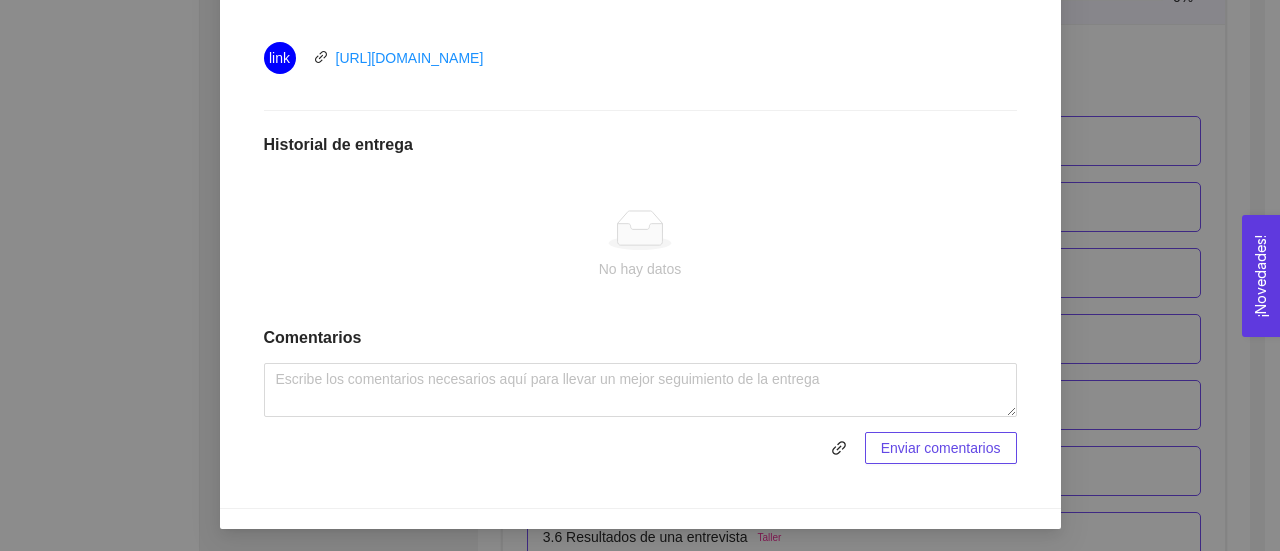 click on "No hay datos" at bounding box center [640, 269] 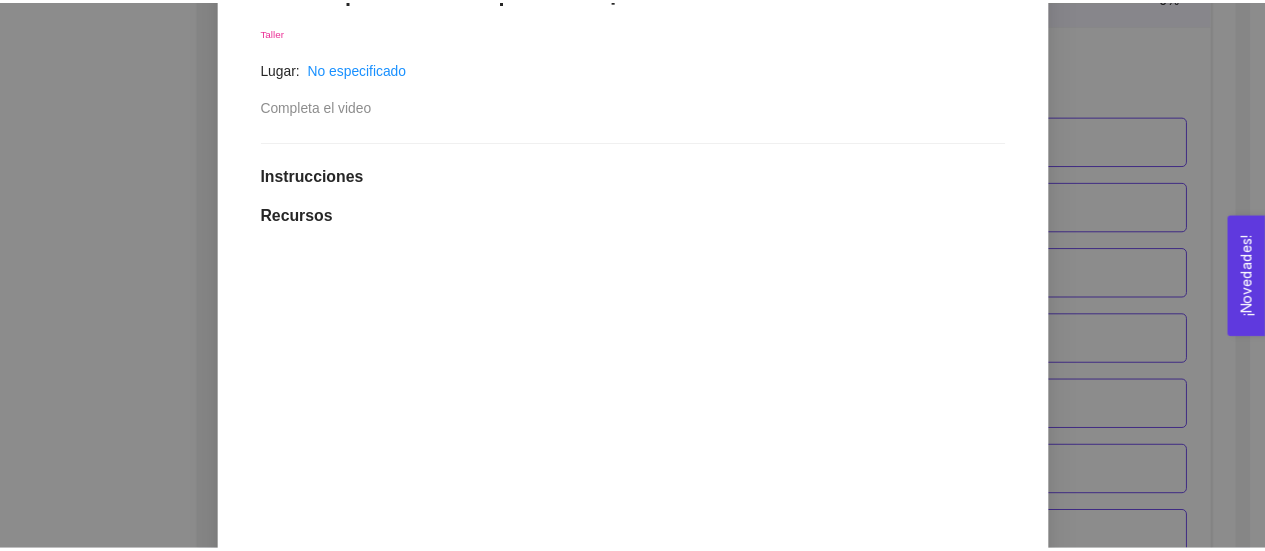 scroll, scrollTop: 380, scrollLeft: 0, axis: vertical 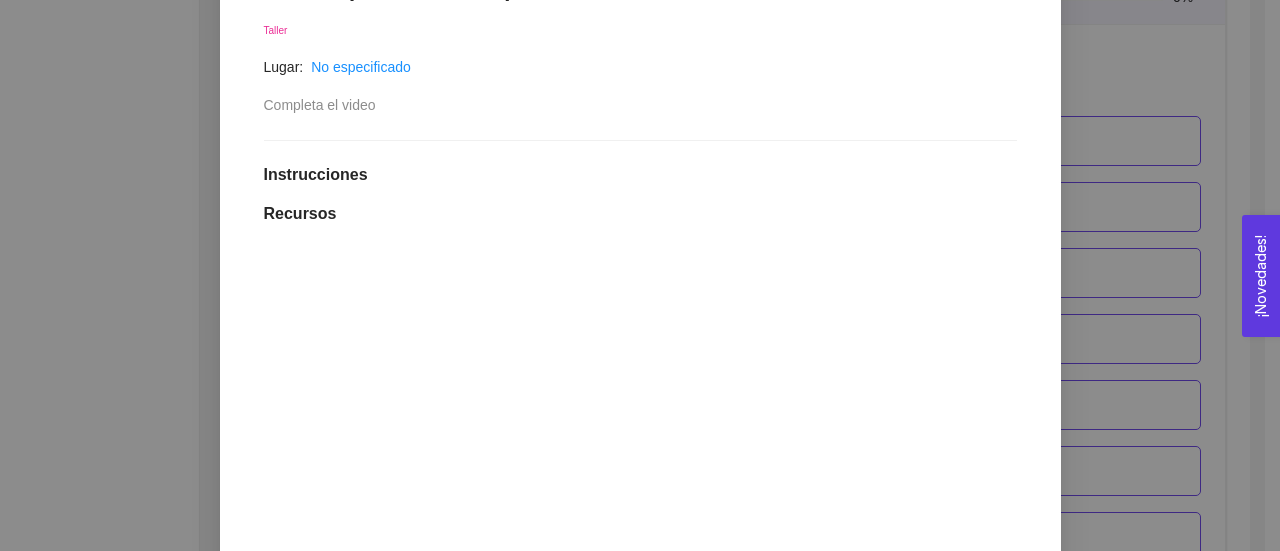 click on "3. VALIDACIÓN DEL PROBLEMA Validación del problema
Asignado por  [PERSON_NAME]   ( Coordinador ) Pendiente Completado Verificado Anterior Siguiente 3.2 Comprende bien el problema: ¡Sal del edificio! Taller Lugar: No especificado Completa el video Instrucciones Recursos link [URL][DOMAIN_NAME] Historial de entrega No hay datos Comentarios Enviar comentarios Cancelar Aceptar" at bounding box center [640, 275] 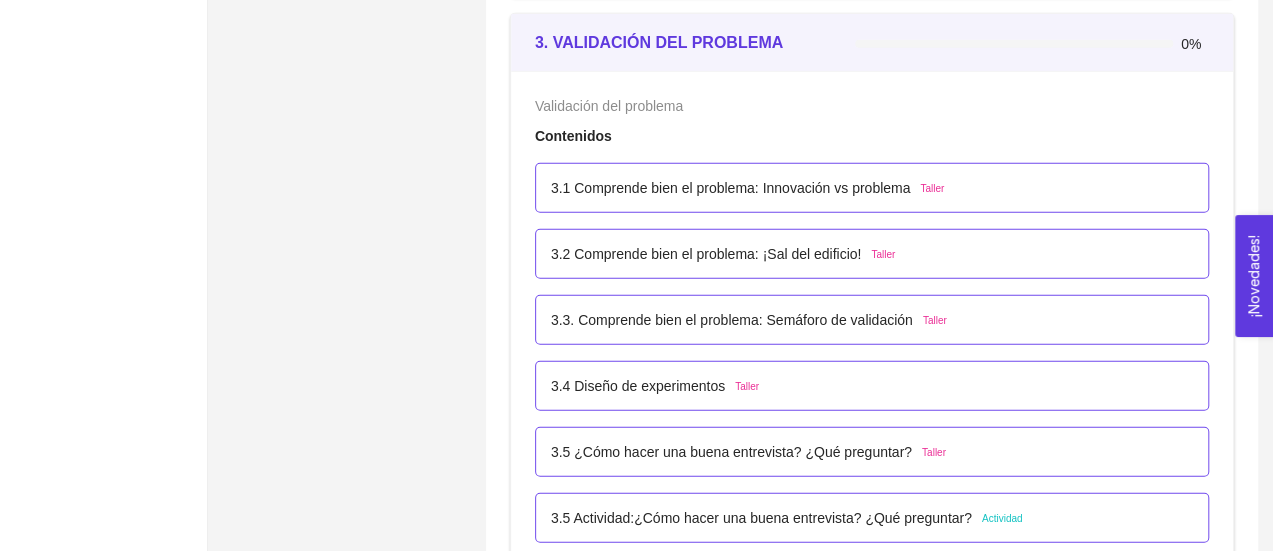 scroll, scrollTop: 2566, scrollLeft: 0, axis: vertical 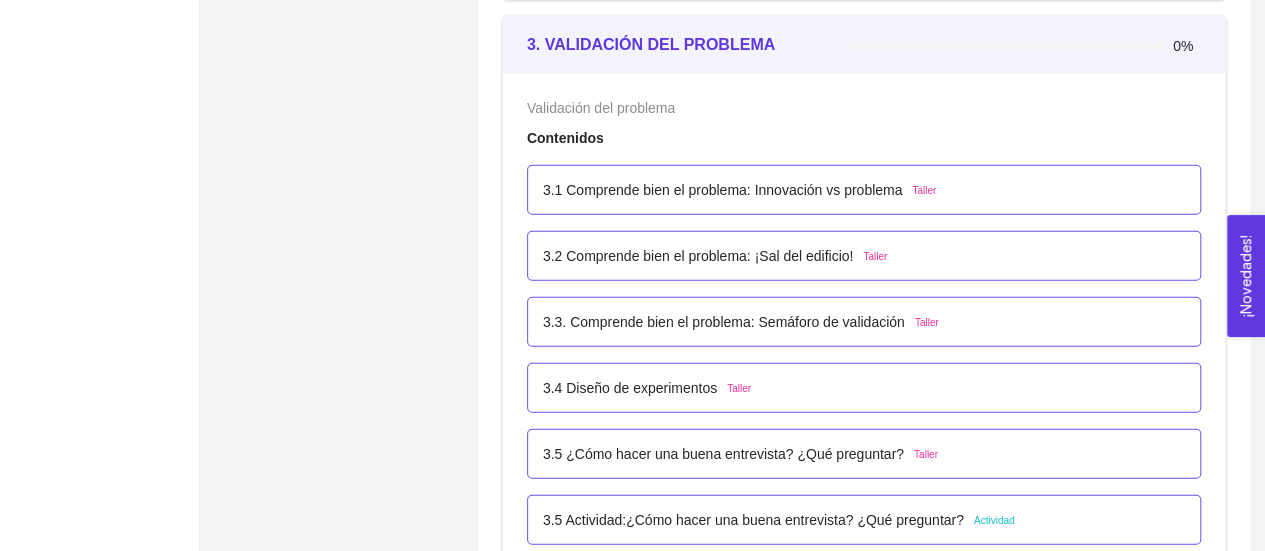 click on "3.1 Comprende bien el problema: Innovación vs problema" at bounding box center (723, 190) 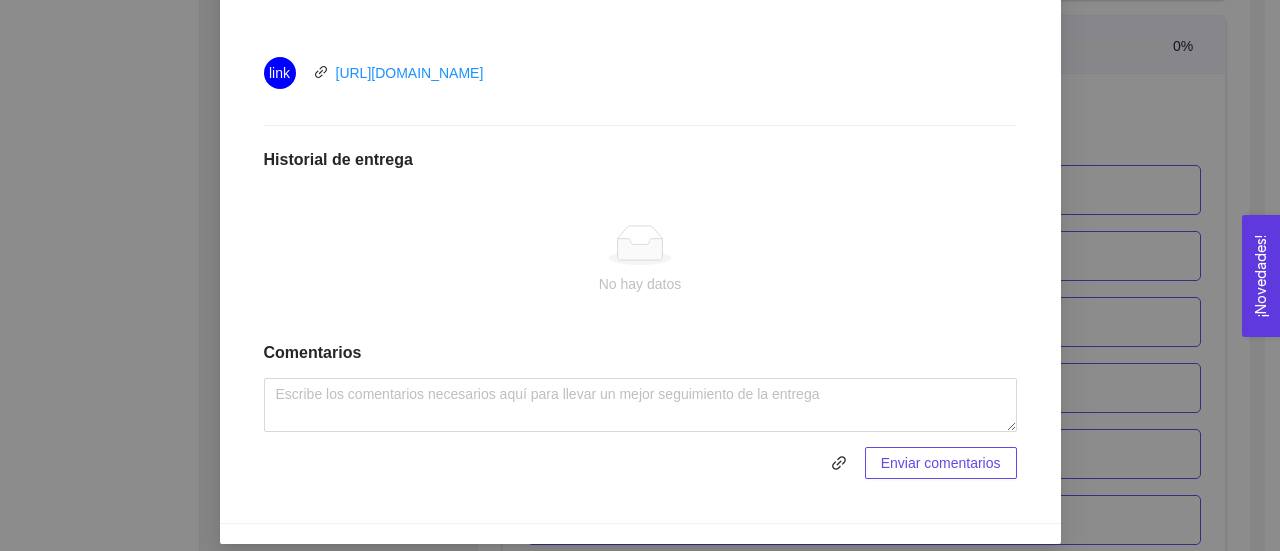scroll, scrollTop: 966, scrollLeft: 0, axis: vertical 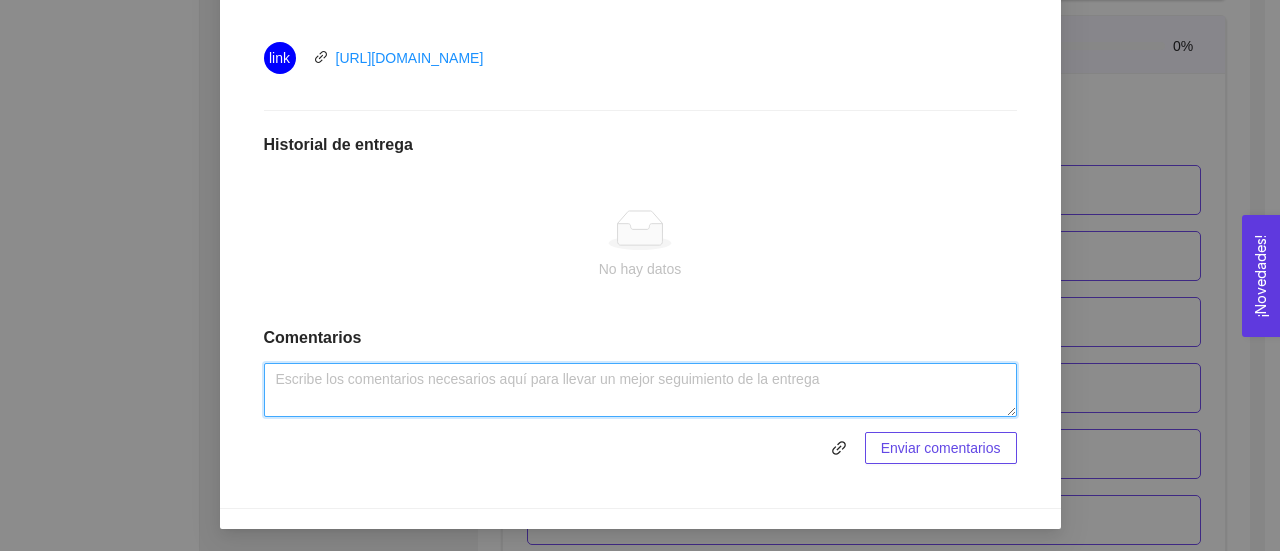 click at bounding box center [640, 390] 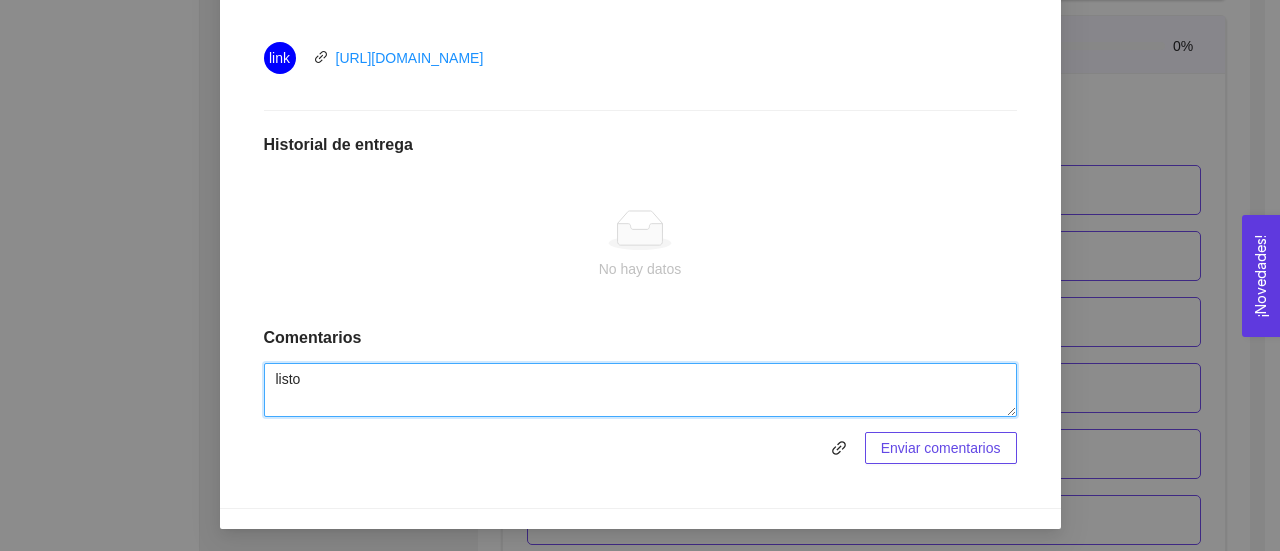 type on "listo" 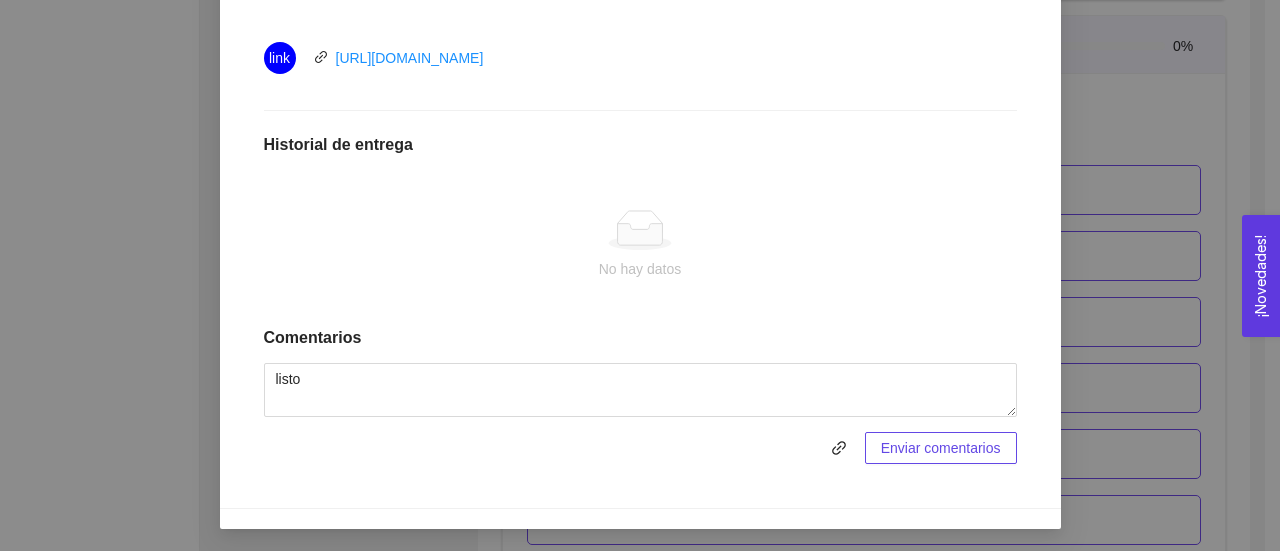 click on "Enviar comentarios" at bounding box center (941, 448) 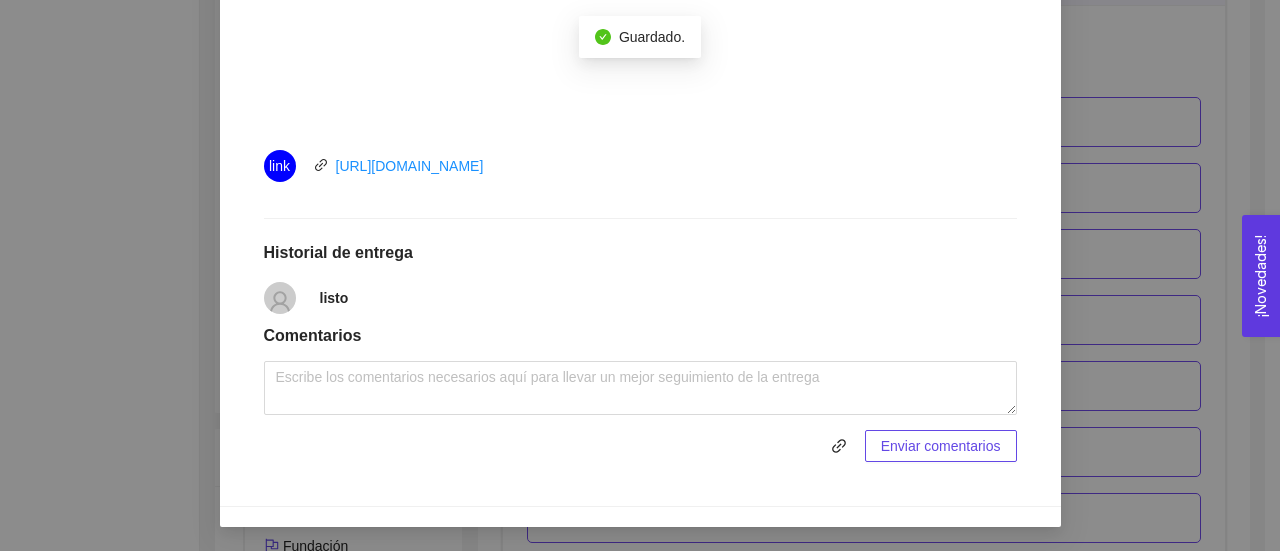 scroll, scrollTop: 2566, scrollLeft: 0, axis: vertical 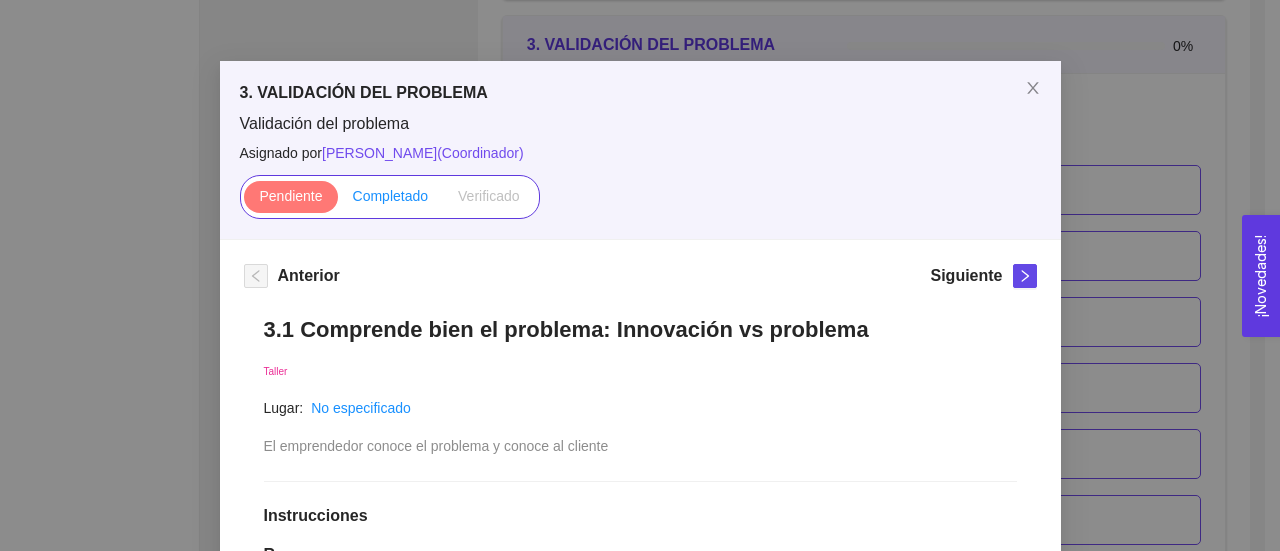 click on "Completado" at bounding box center [391, 196] 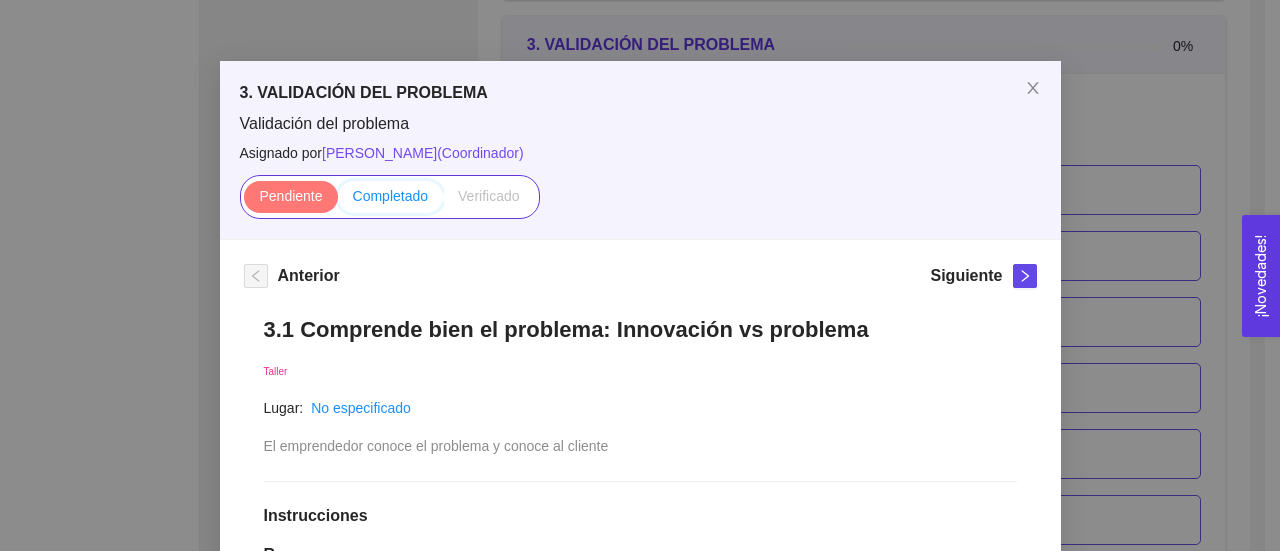 click on "Completado" at bounding box center [338, 201] 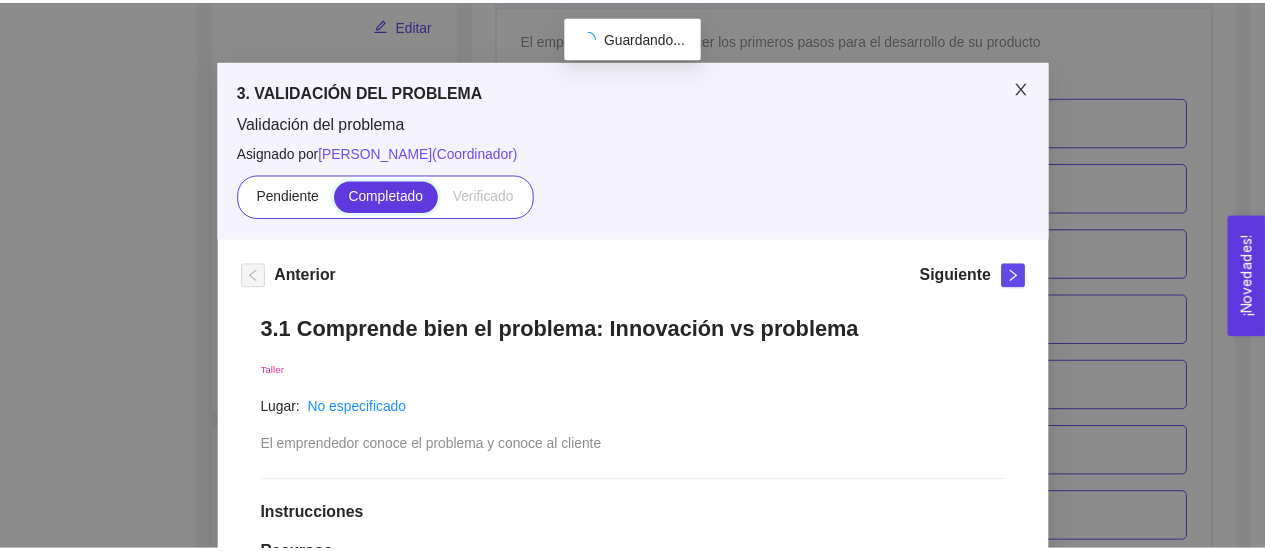scroll, scrollTop: 2566, scrollLeft: 0, axis: vertical 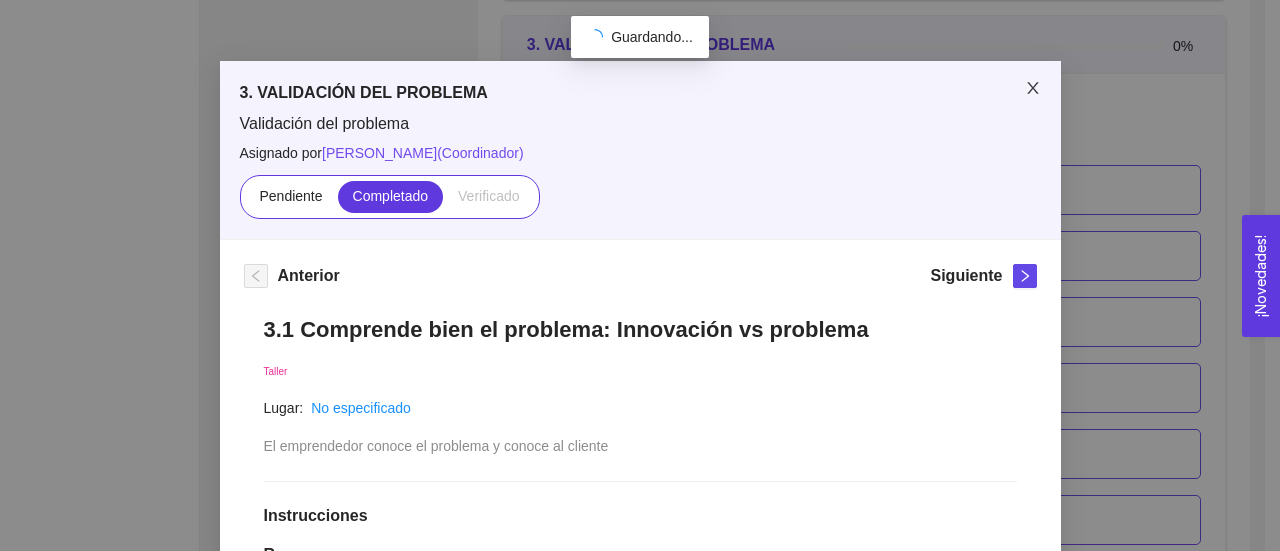 click 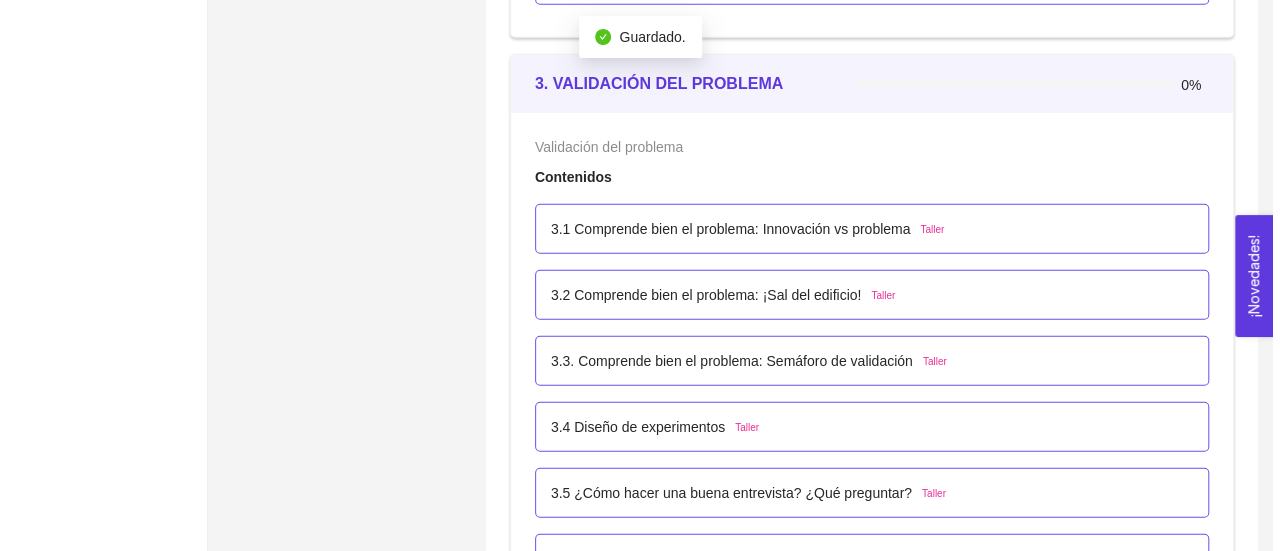 scroll, scrollTop: 2522, scrollLeft: 0, axis: vertical 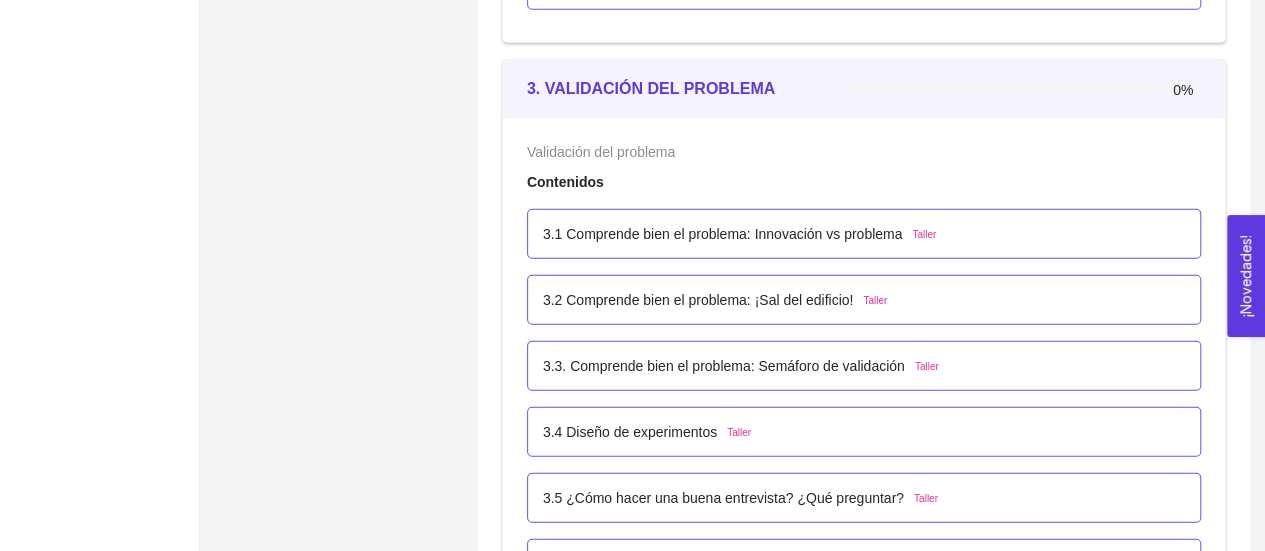 click on "3.1 Comprende bien el problema: Innovación vs problema" at bounding box center (723, 234) 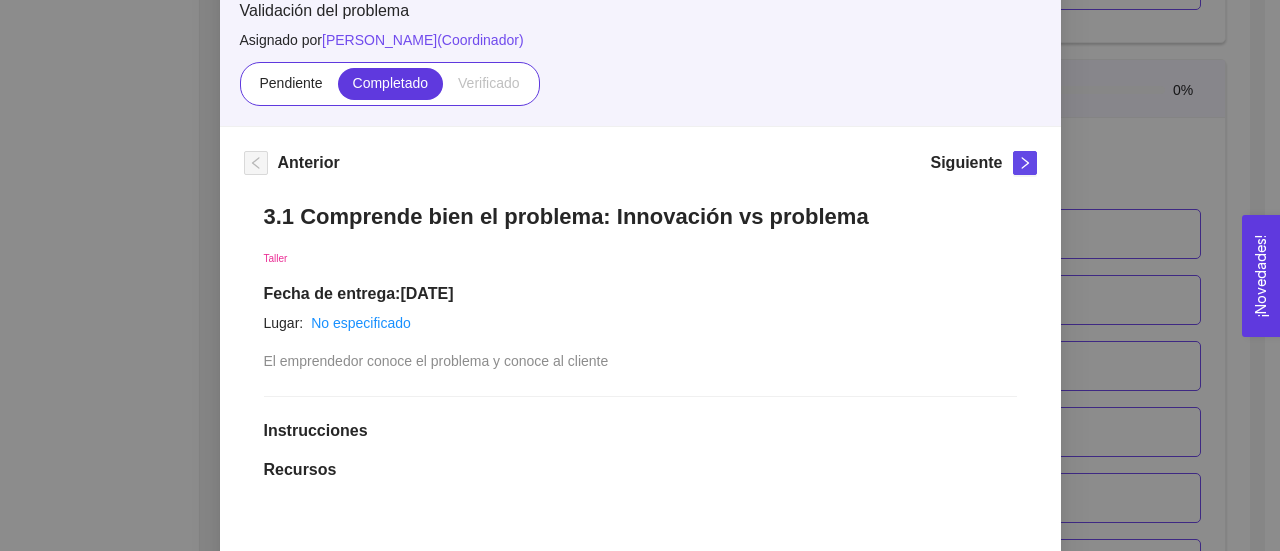 scroll, scrollTop: 153, scrollLeft: 0, axis: vertical 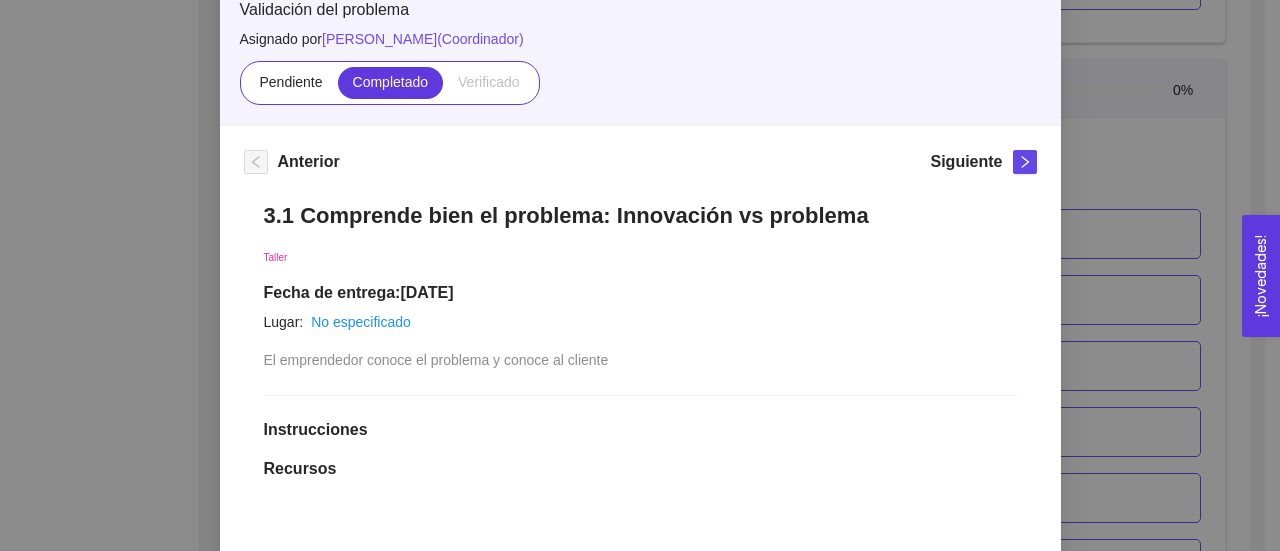 click on "3. VALIDACIÓN DEL PROBLEMA Validación del problema
Asignado por  [PERSON_NAME]   ( Coordinador ) Pendiente Completado Verificado Anterior Siguiente 3.1 Comprende bien el problema: Innovación vs problema Taller Fecha de entrega:  [DATE] Lugar: No especificado El emprendedor conoce el problema y conoce al cliente
Instrucciones Recursos link [URL][DOMAIN_NAME] Historial de entrega marcó como completado listo Comentarios Enviar comentarios Cancelar Aceptar" at bounding box center (640, 275) 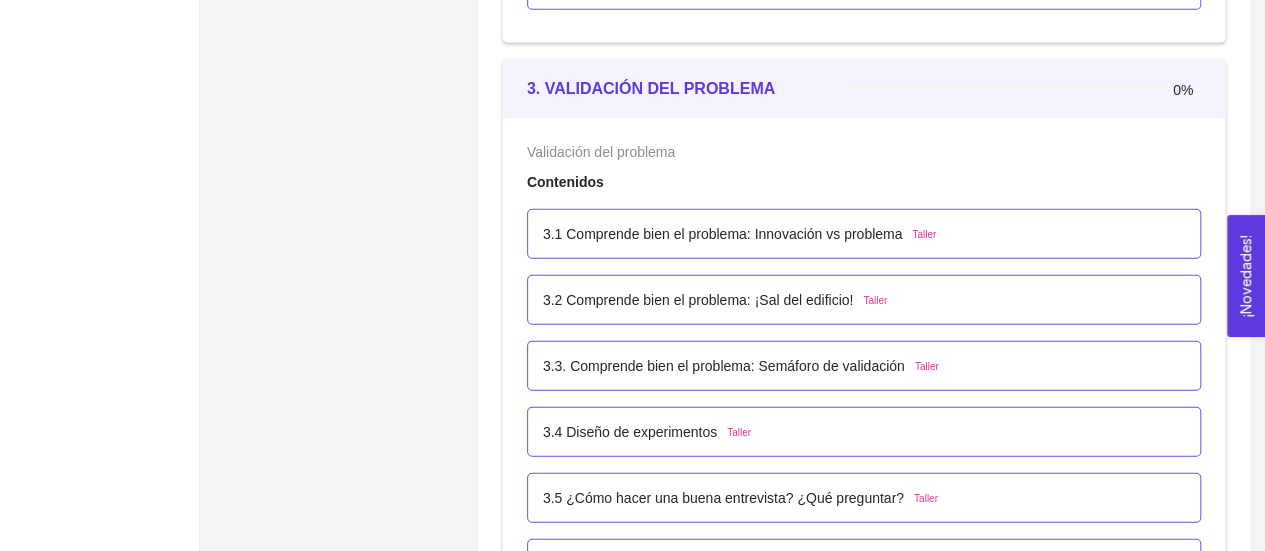 click on "3.2 Comprende bien el problema: ¡Sal del edificio!" at bounding box center [698, 300] 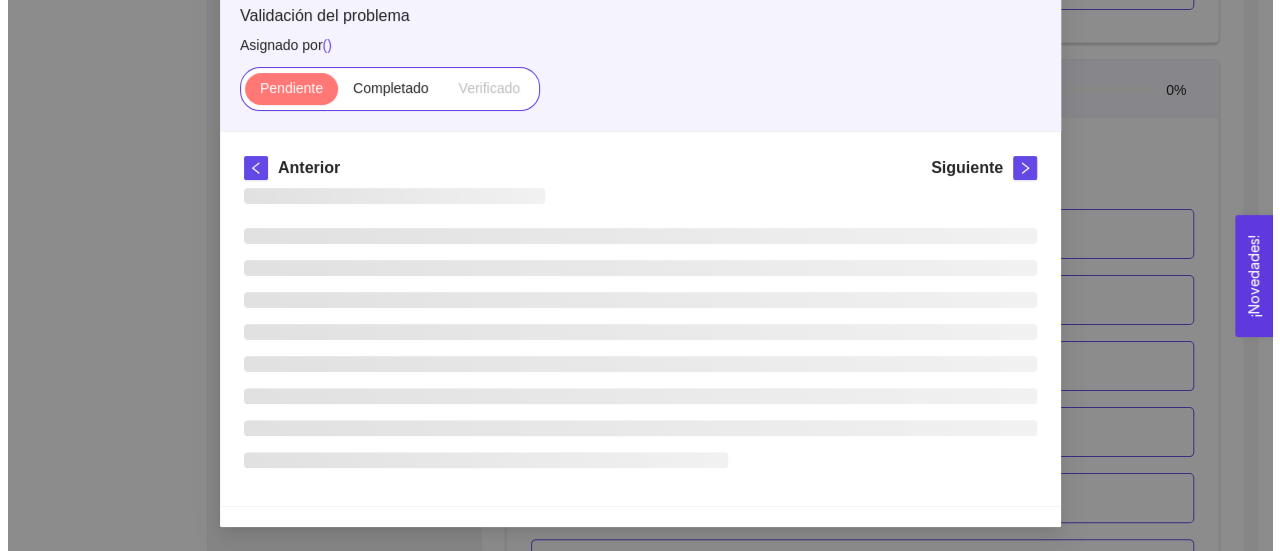 scroll, scrollTop: 46, scrollLeft: 0, axis: vertical 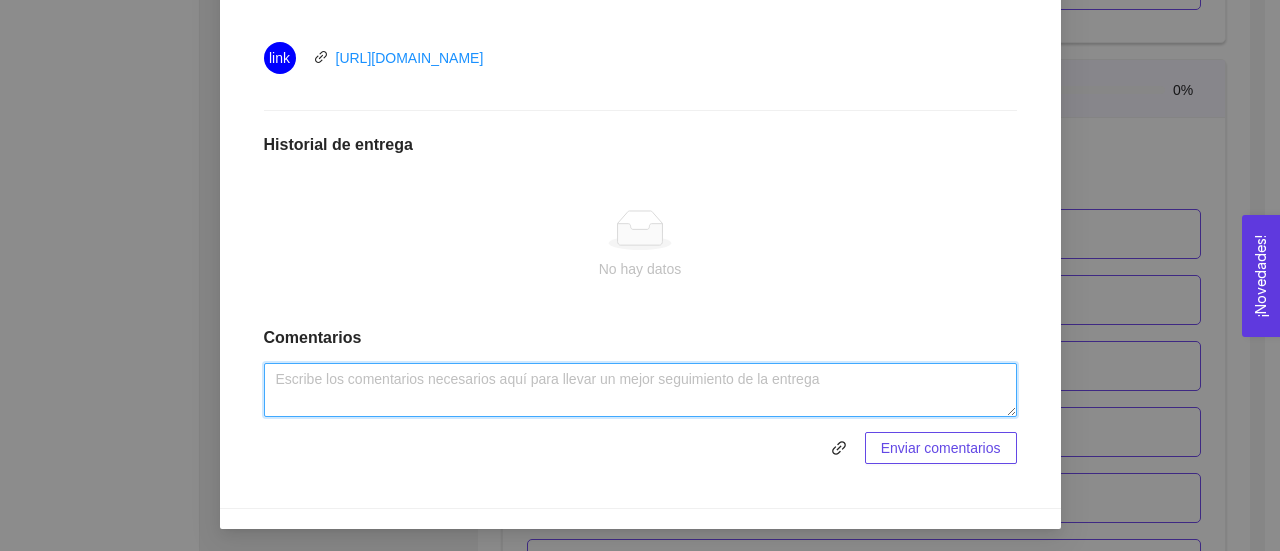 click at bounding box center (640, 390) 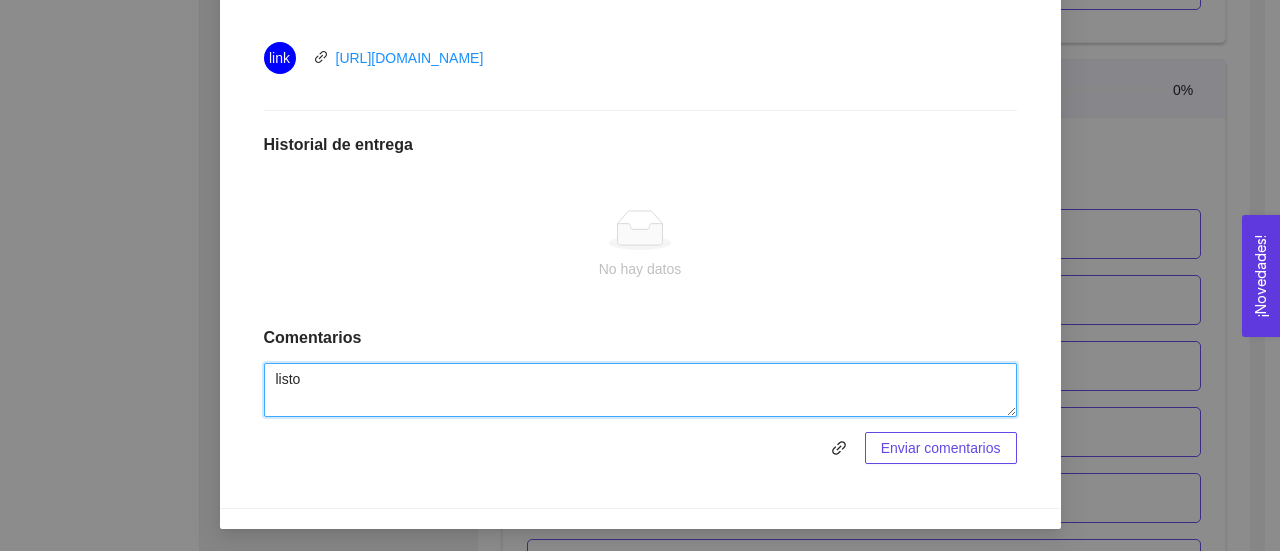 type on "listo" 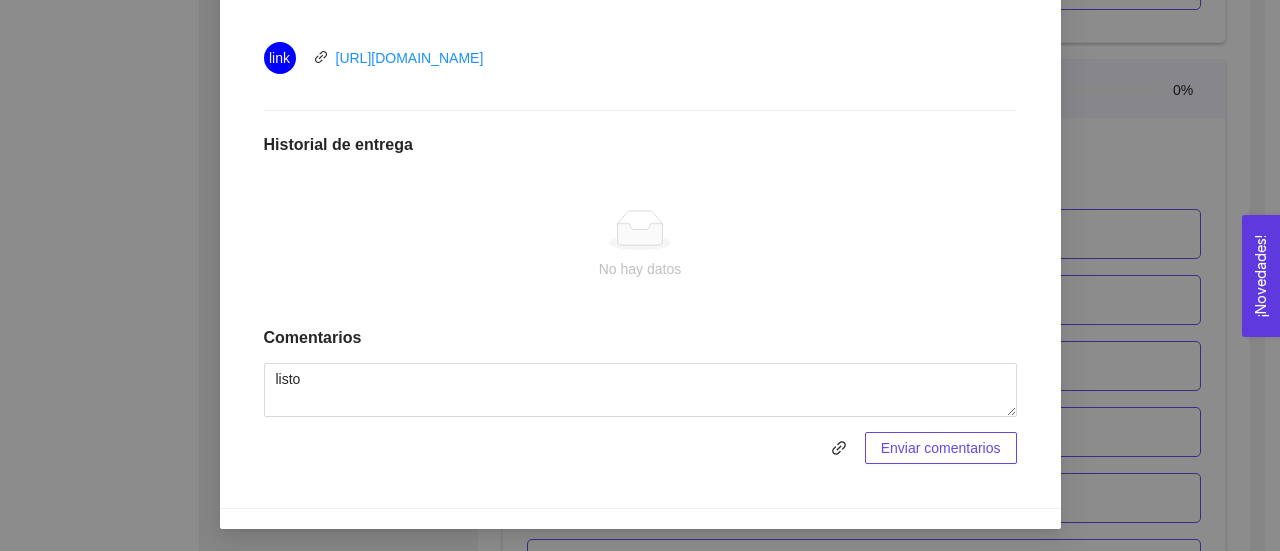 click on "Enviar comentarios" at bounding box center (941, 448) 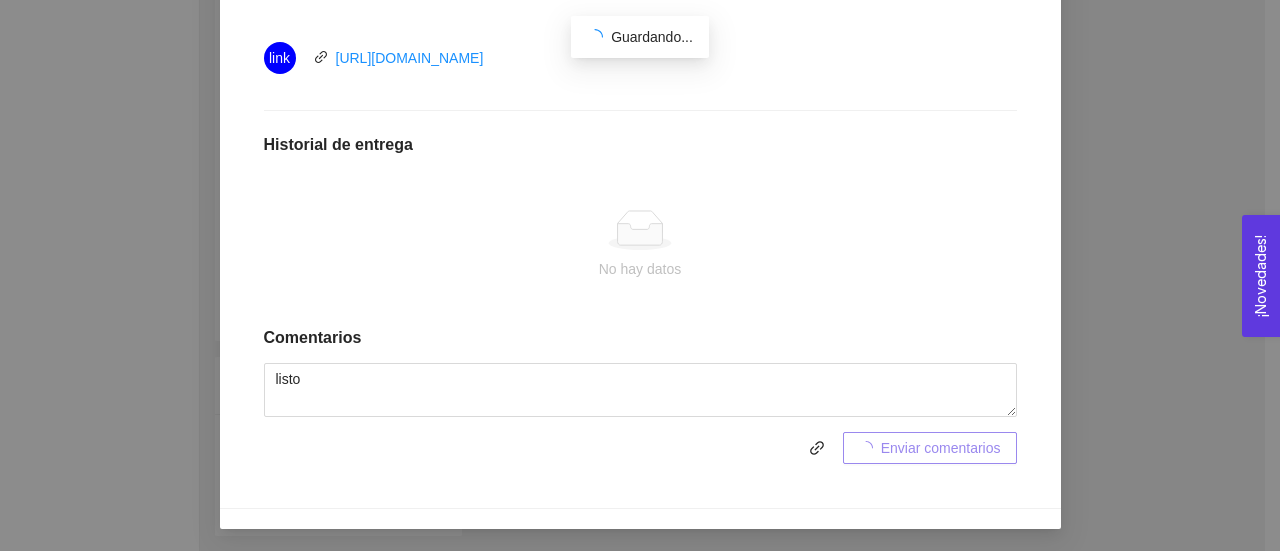 scroll, scrollTop: 354, scrollLeft: 0, axis: vertical 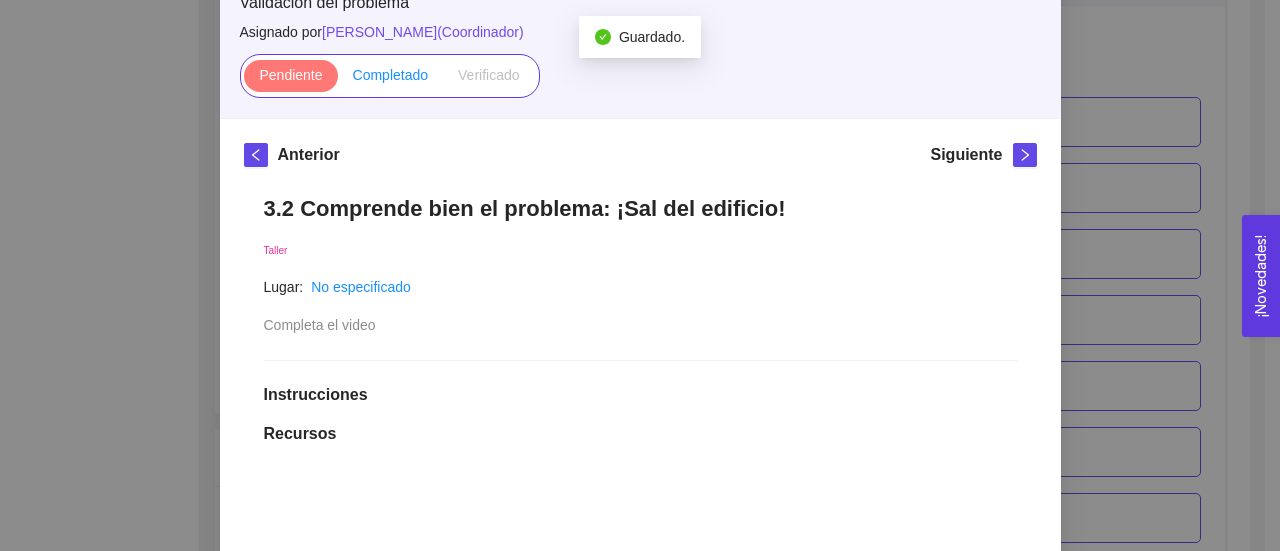 click on "Completado" at bounding box center [391, 75] 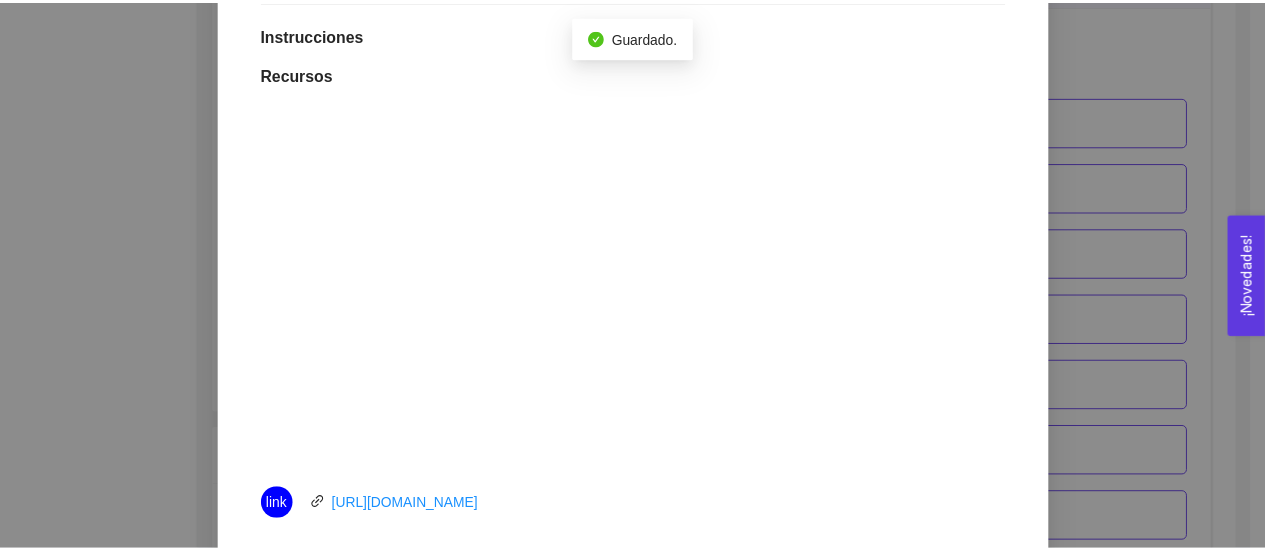 scroll, scrollTop: 633, scrollLeft: 0, axis: vertical 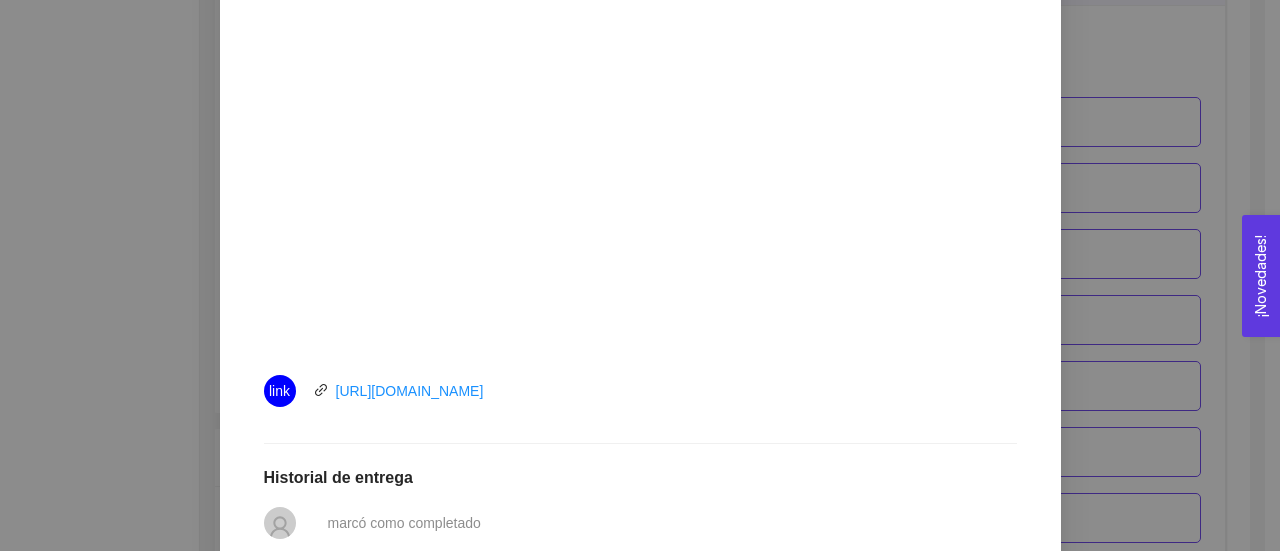 click on "3. VALIDACIÓN DEL PROBLEMA Validación del problema
Asignado por  [PERSON_NAME]   ( Coordinador ) Pendiente Completado Verificado Anterior Siguiente 3.2 Comprende bien el problema: ¡Sal del edificio! Taller Lugar: No especificado Completa el video Instrucciones Recursos link [URL][DOMAIN_NAME] Historial de entrega marcó como completado listo Comentarios Enviar comentarios Cancelar Aceptar" at bounding box center (640, 275) 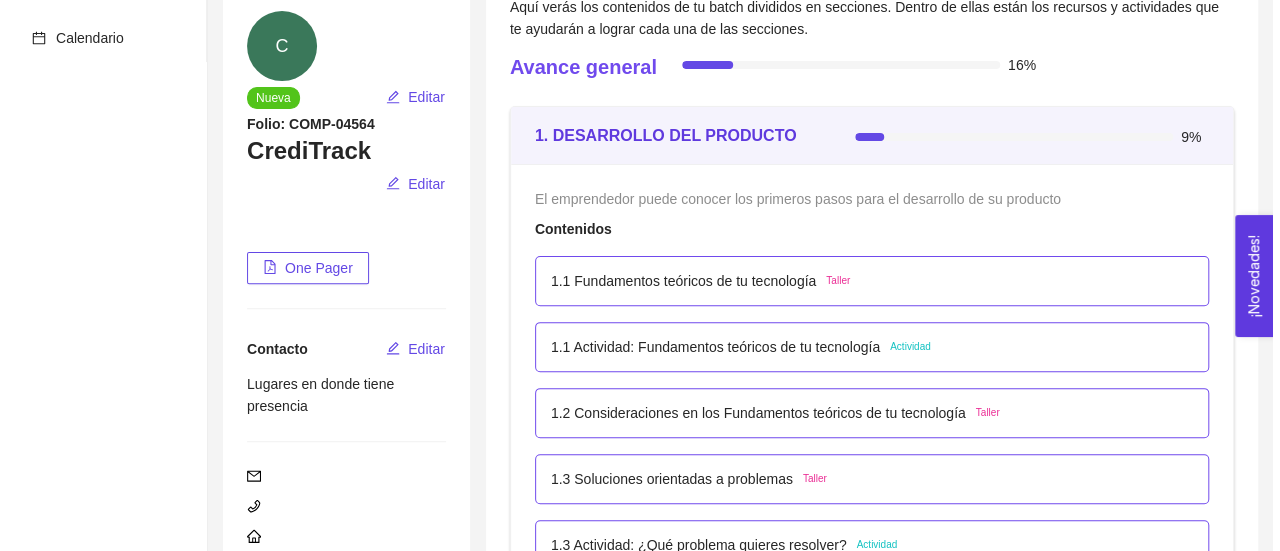 scroll, scrollTop: 235, scrollLeft: 0, axis: vertical 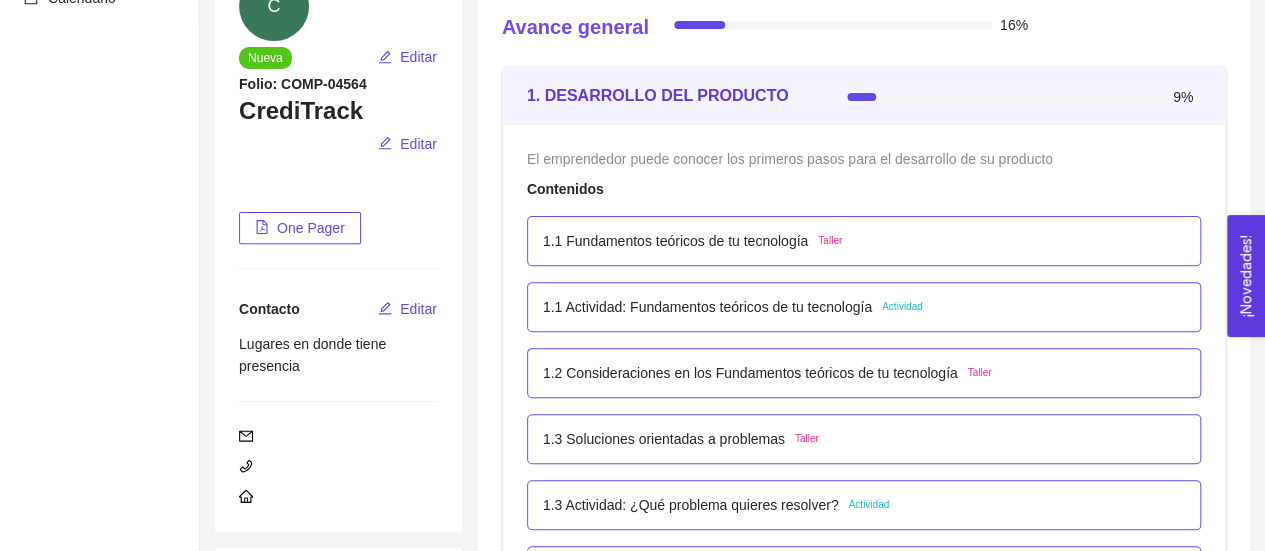click on "1.1 Actividad: Fundamentos teóricos de tu tecnología" at bounding box center [707, 307] 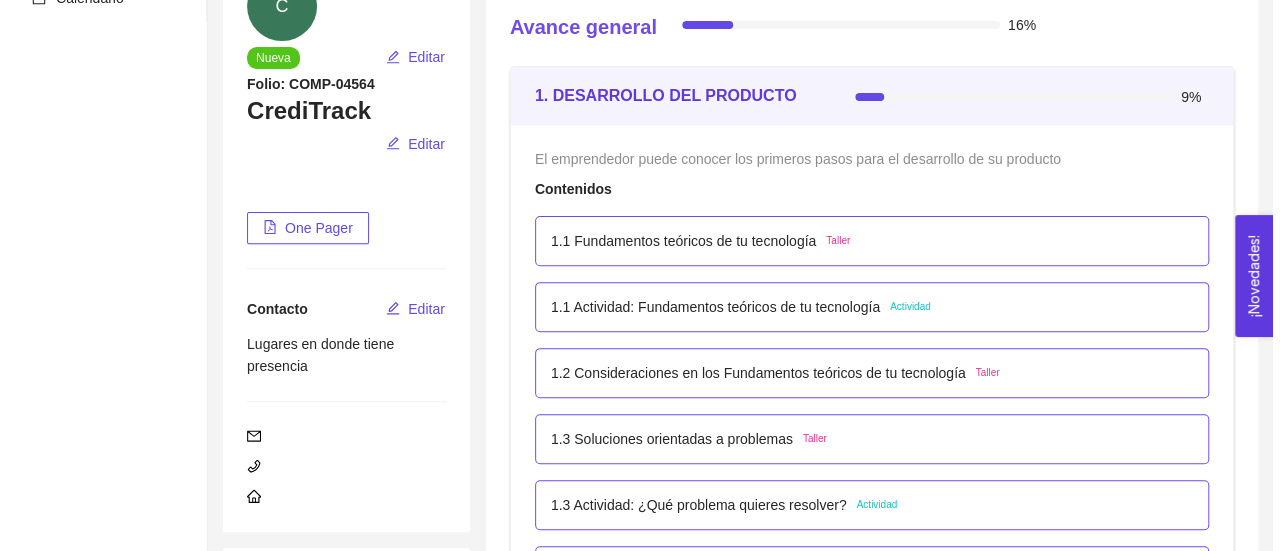 scroll, scrollTop: 46, scrollLeft: 0, axis: vertical 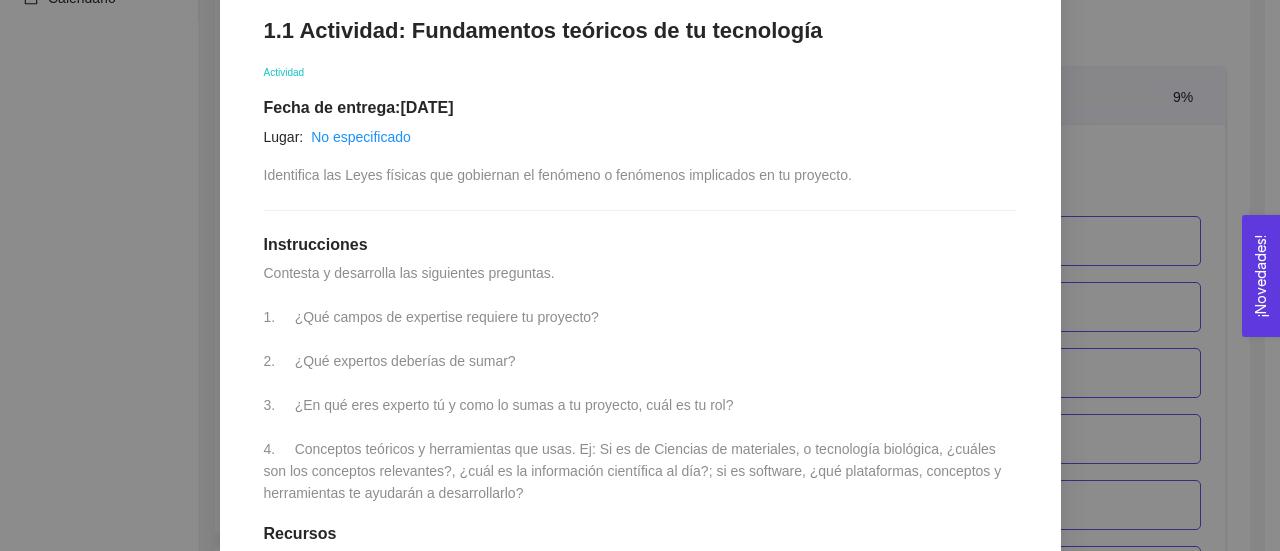 drag, startPoint x: 374, startPoint y: 319, endPoint x: 474, endPoint y: 319, distance: 100 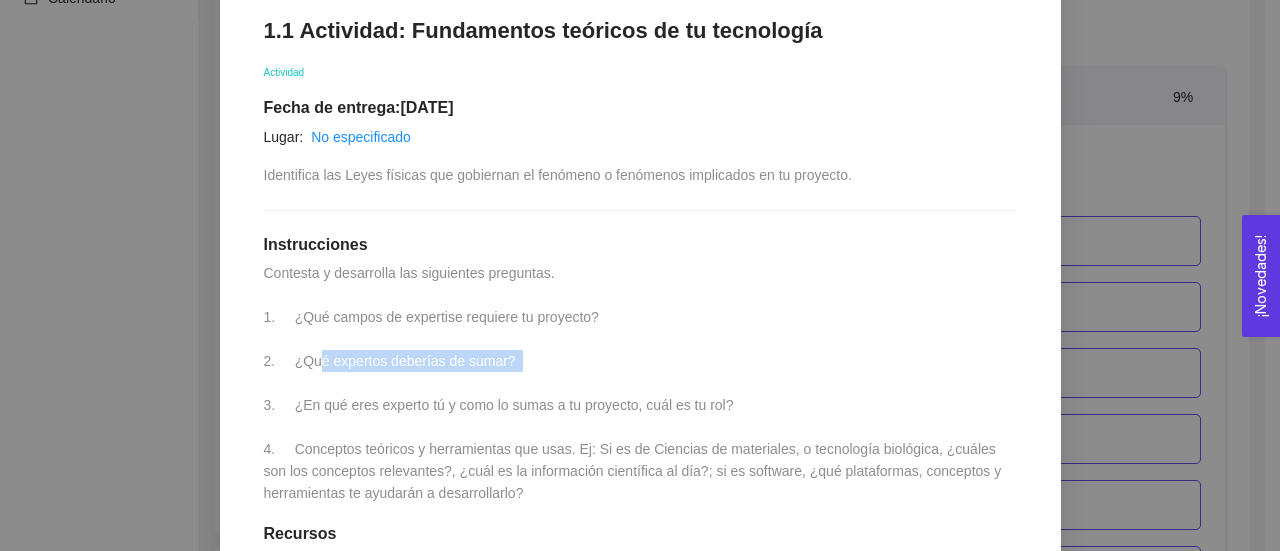 drag, startPoint x: 308, startPoint y: 369, endPoint x: 460, endPoint y: 390, distance: 153.4438 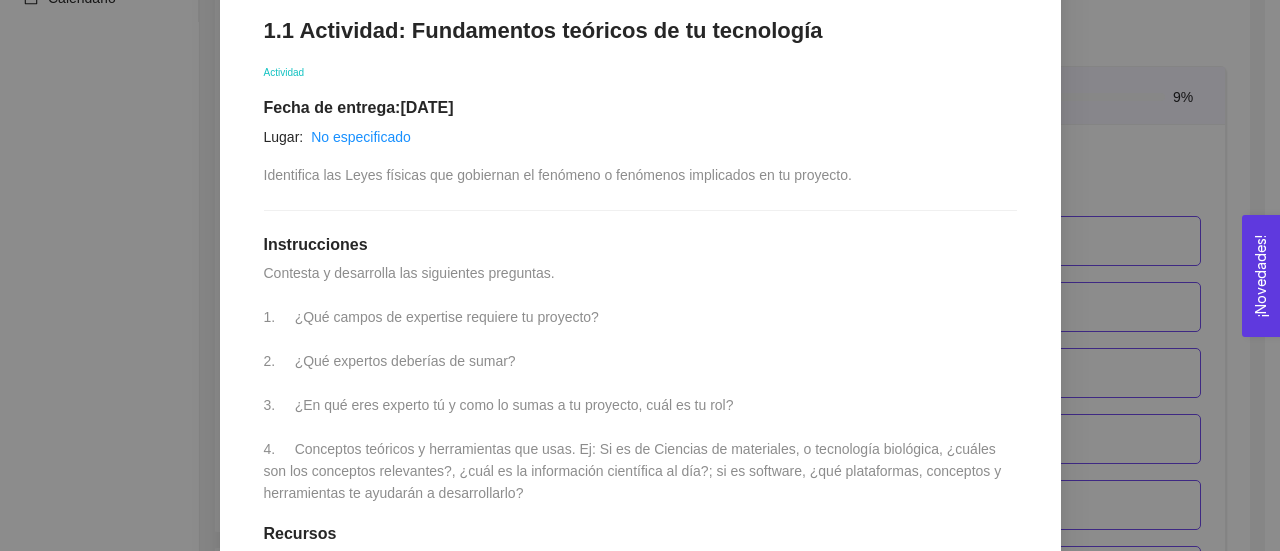 click on "Contesta y desarrolla las siguientes preguntas.
1.	¿Qué campos de expertise requiere tu proyecto?
2.	¿Qué expertos deberías de sumar?
3.	¿En qué eres experto tú y como lo sumas a tu proyecto, cuál es tu rol?
4.	Conceptos teóricos y herramientas que usas. Ej: Si es de Ciencias de materiales, o tecnología biológica, ¿cuáles son los conceptos relevantes?, ¿cuál es la información científica al día?; si es software, ¿qué plataformas, conceptos y herramientas te ayudarán a desarrollarlo?" at bounding box center [635, 383] 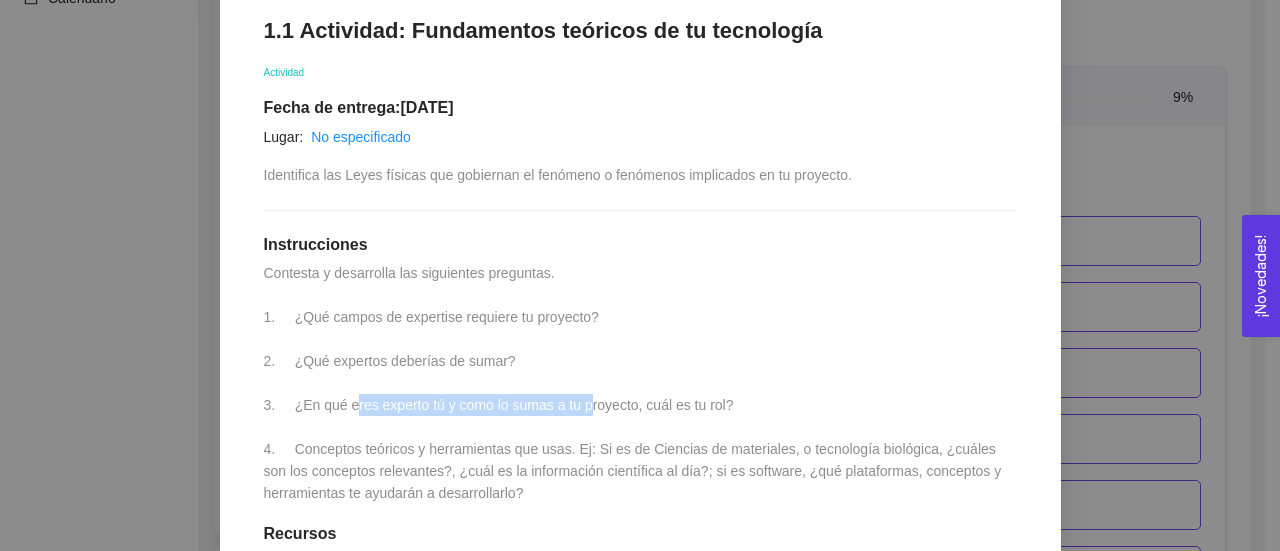 drag, startPoint x: 342, startPoint y: 401, endPoint x: 582, endPoint y: 405, distance: 240.03333 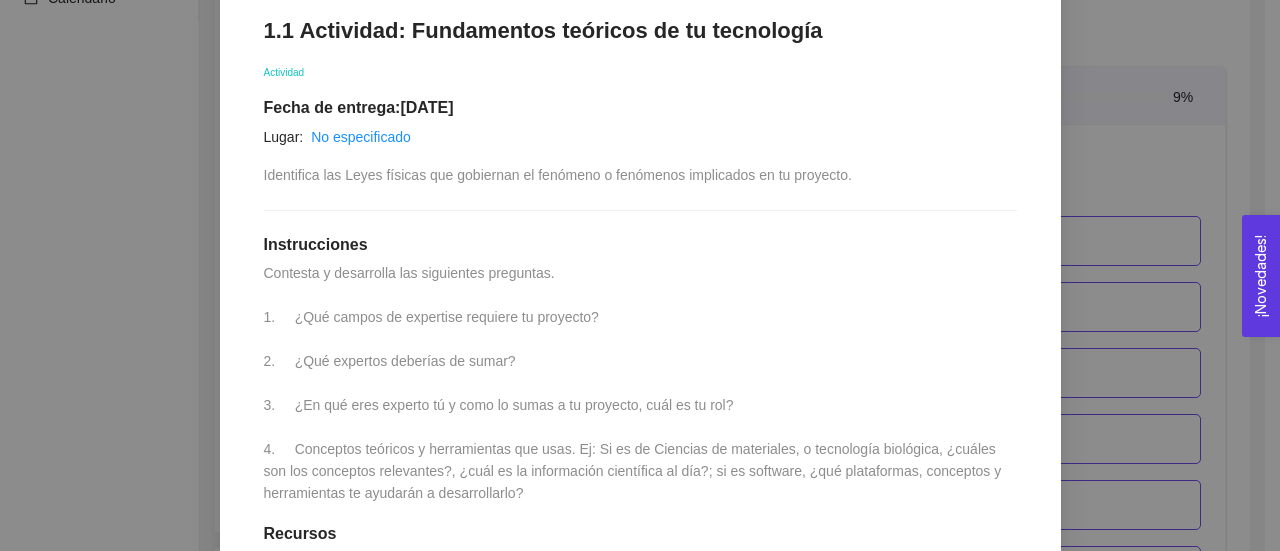 click on "1.1 Actividad: Fundamentos teóricos de tu tecnología Actividad Fecha de entrega:  [DATE] Lugar: No especificado Identifica las Leyes físicas que gobiernan el fenómeno o fenómenos implicados en tu proyecto.
Instrucciones Contesta y desarrolla las siguientes preguntas.
1.	¿Qué campos de expertise requiere tu proyecto?
2.	¿Qué expertos deberías de sumar?
3.	¿En qué eres experto tú y como lo sumas a tu proyecto, cuál es tu rol?
4.	Conceptos teóricos y herramientas que usas. Ej: Si es de Ciencias de materiales, o tecnología biológica, ¿cuáles son los conceptos relevantes?, ¿cuál es la información científica al día?; si es software, ¿qué plataformas, conceptos y herramientas te ayudarán a desarrollarlo?
Recursos Historial de entrega J [PERSON_NAME] y [PERSON_NAME] como verificado GH [PERSON_NAME] marcó como completado GH Comentarios Enviar comentarios" at bounding box center (640, 601) 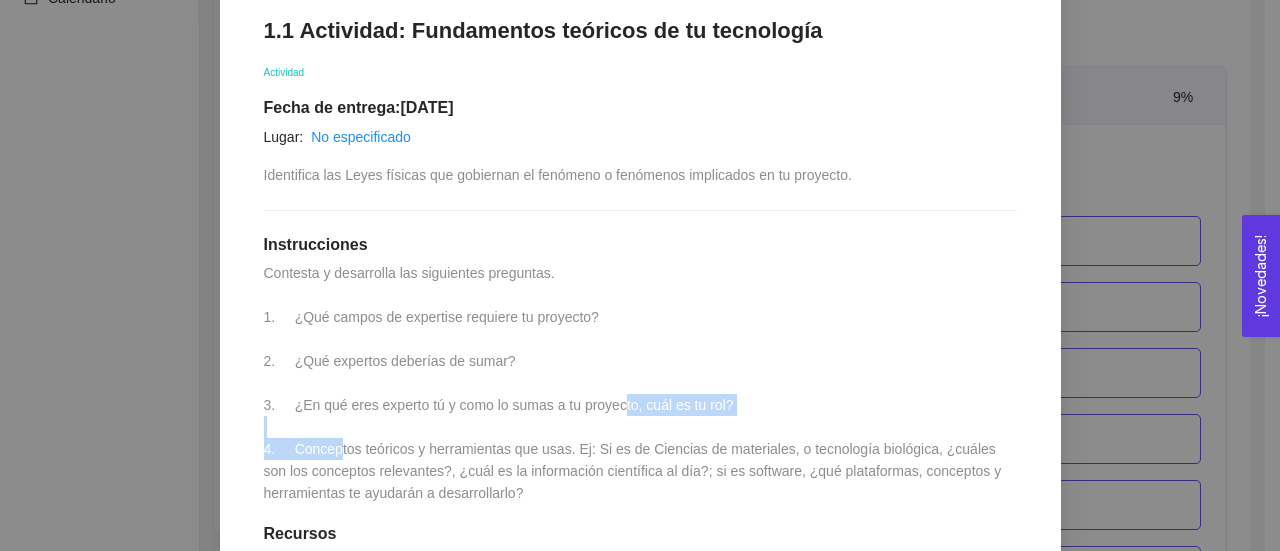 drag, startPoint x: 333, startPoint y: 449, endPoint x: 703, endPoint y: 415, distance: 371.55887 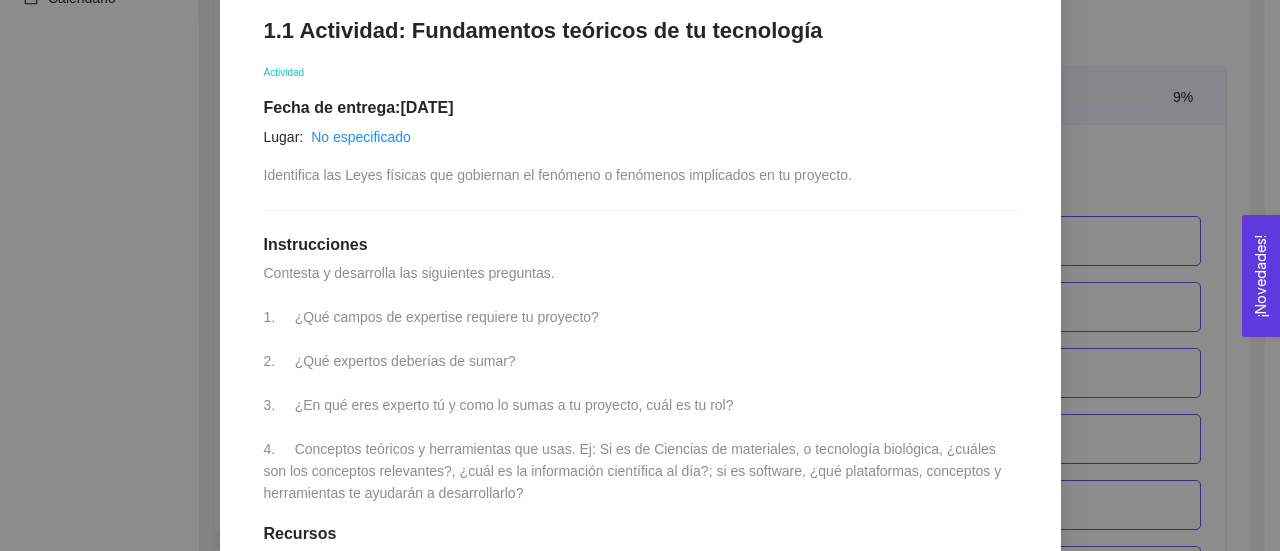 click on "Contesta y desarrolla las siguientes preguntas.
1.	¿Qué campos de expertise requiere tu proyecto?
2.	¿Qué expertos deberías de sumar?
3.	¿En qué eres experto tú y como lo sumas a tu proyecto, cuál es tu rol?
4.	Conceptos teóricos y herramientas que usas. Ej: Si es de Ciencias de materiales, o tecnología biológica, ¿cuáles son los conceptos relevantes?, ¿cuál es la información científica al día?; si es software, ¿qué plataformas, conceptos y herramientas te ayudarán a desarrollarlo?" at bounding box center (635, 383) 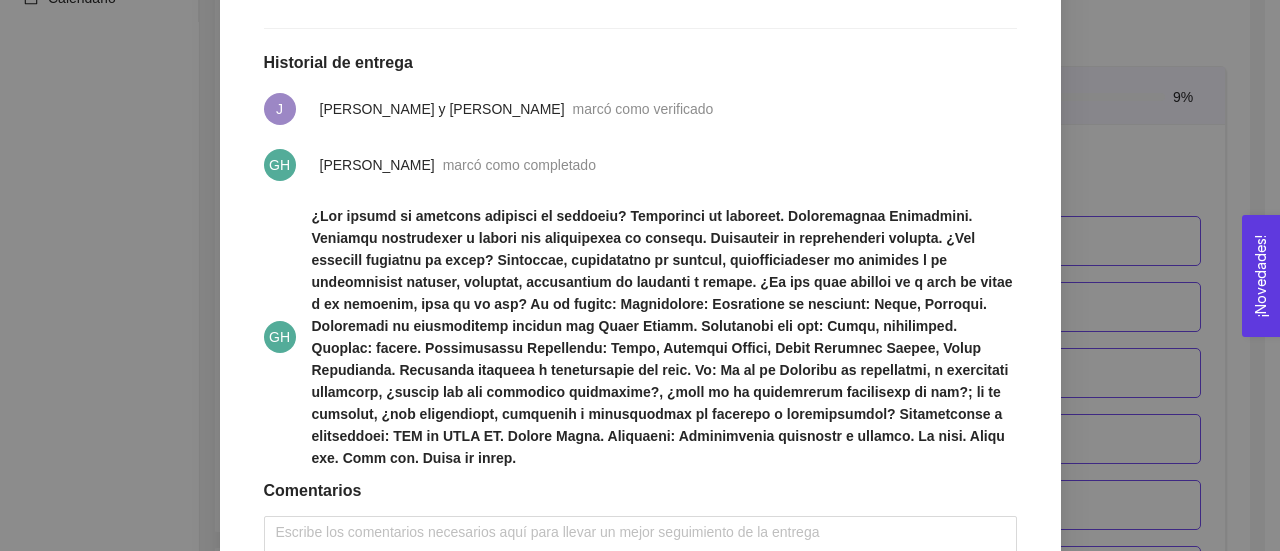scroll, scrollTop: 976, scrollLeft: 0, axis: vertical 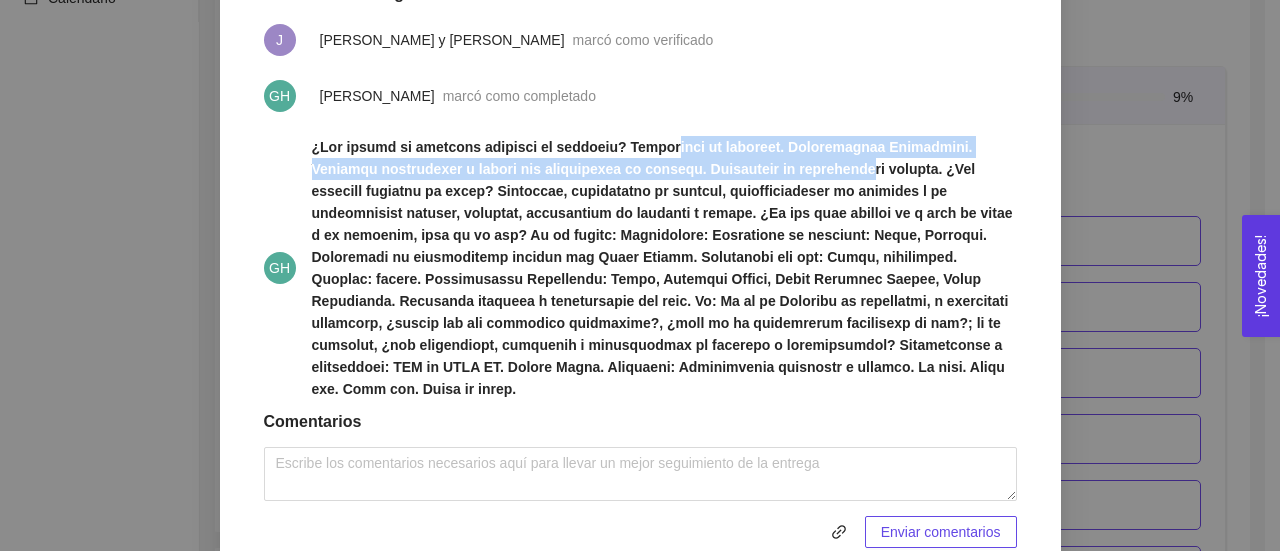 drag, startPoint x: 650, startPoint y: 173, endPoint x: 778, endPoint y: 182, distance: 128.31601 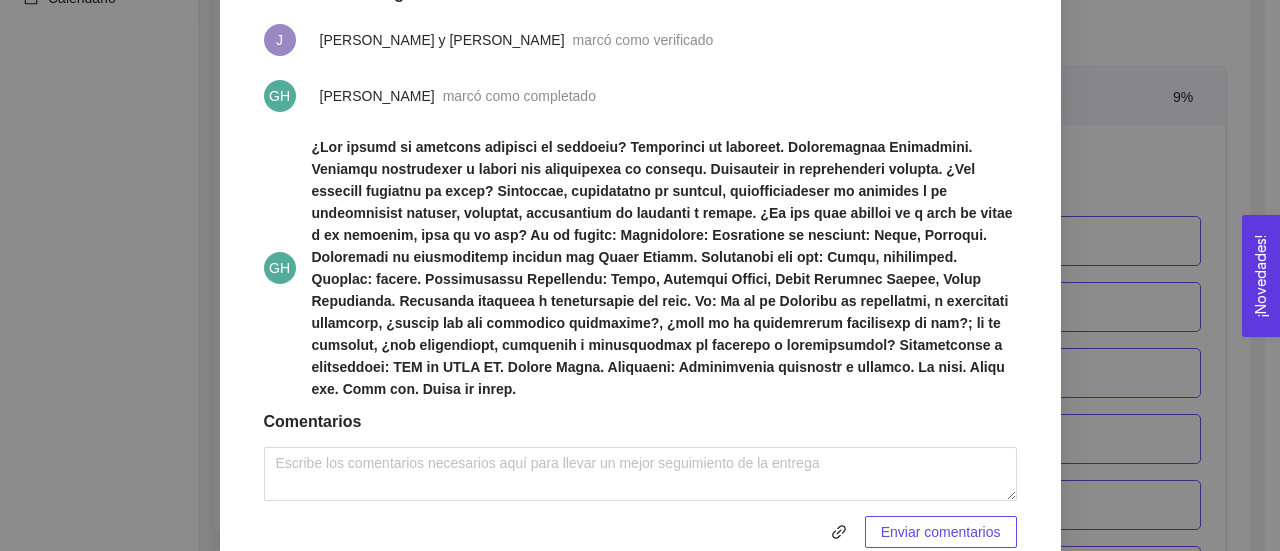 click at bounding box center [662, 268] 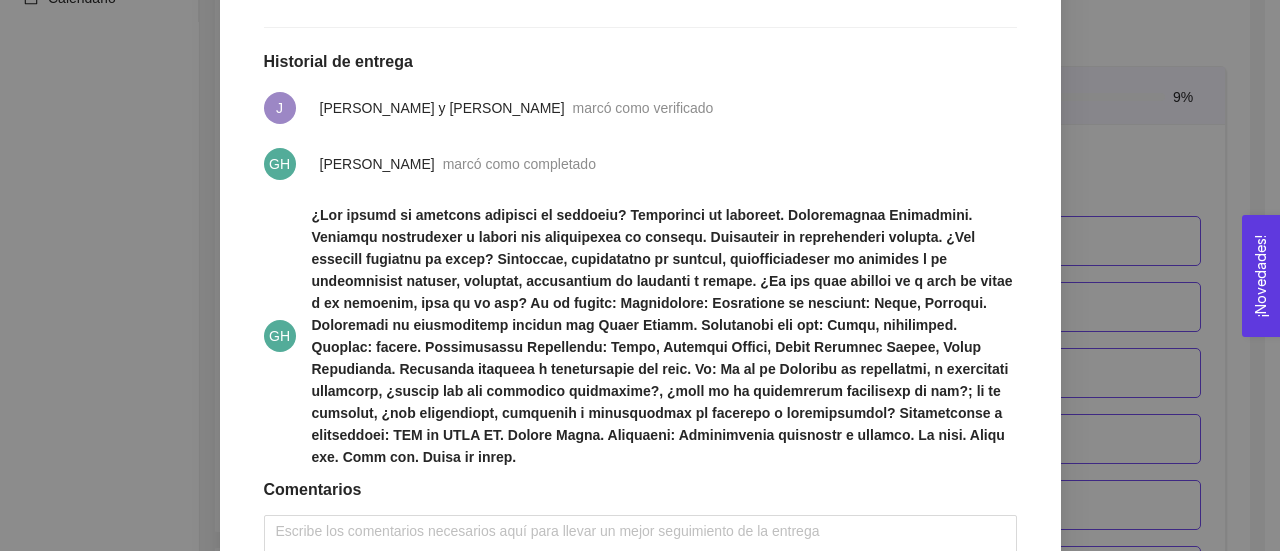 scroll, scrollTop: 1051, scrollLeft: 0, axis: vertical 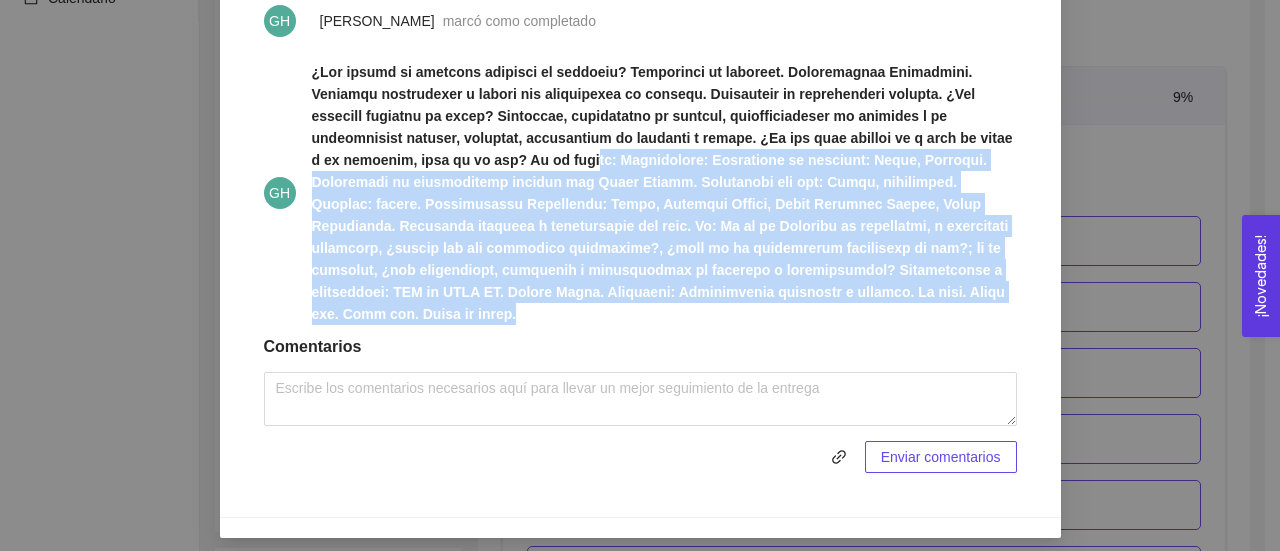 drag, startPoint x: 480, startPoint y: 306, endPoint x: 334, endPoint y: 174, distance: 196.8248 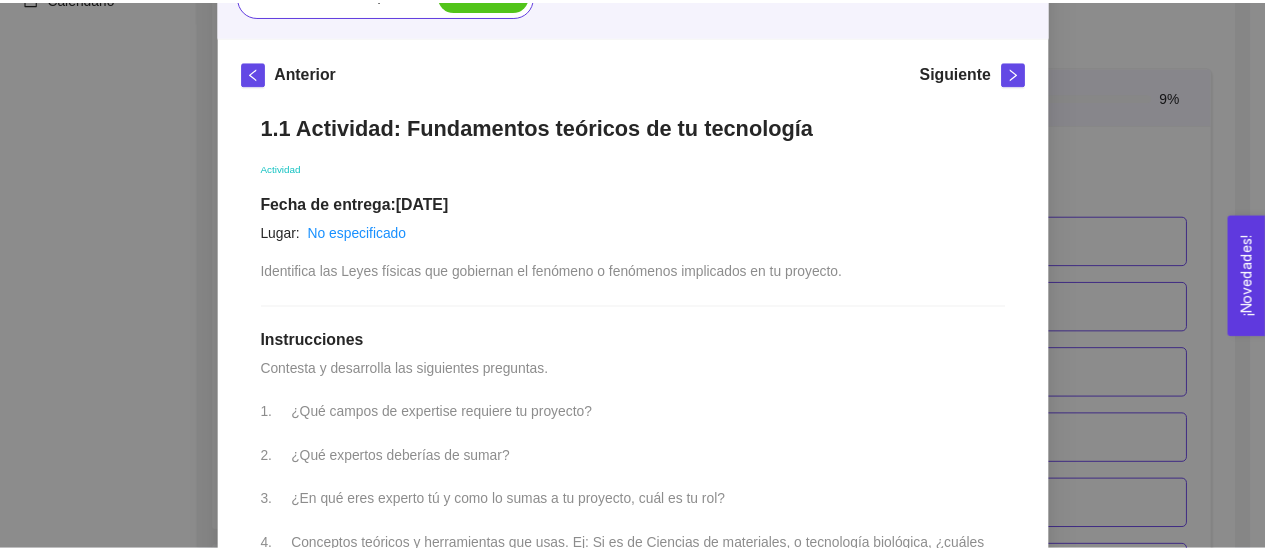 scroll, scrollTop: 55, scrollLeft: 0, axis: vertical 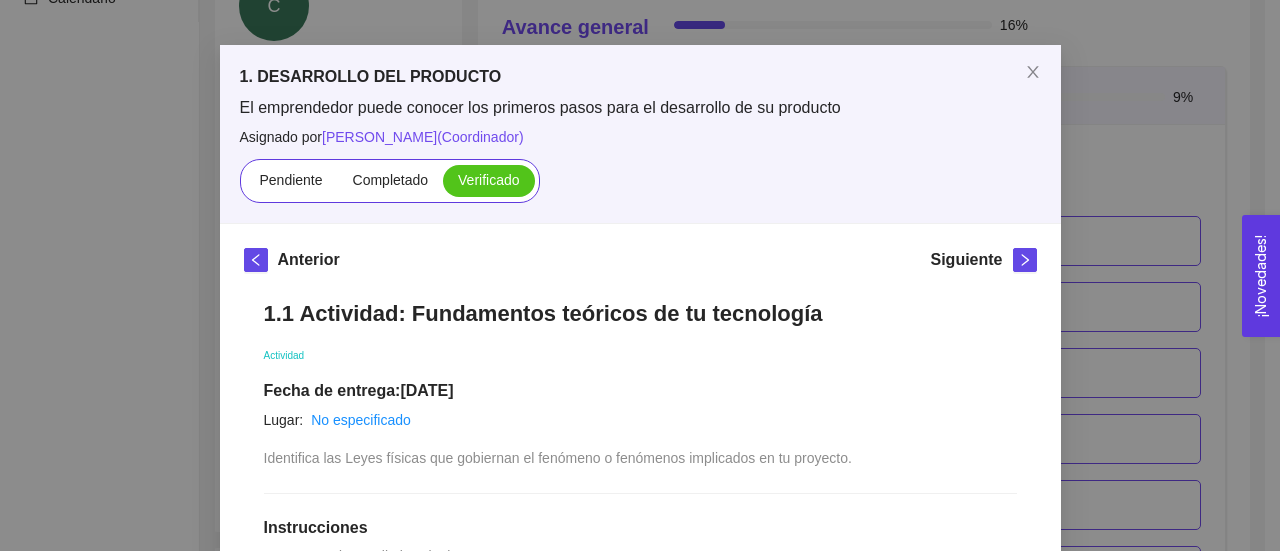 click on "1. DESARROLLO DEL PRODUCTO El emprendedor puede conocer los primeros pasos para el desarrollo de su producto
Asignado por  [PERSON_NAME]   ( Coordinador ) Pendiente Completado Verificado Anterior Siguiente 1.1 Actividad: Fundamentos teóricos de tu tecnología Actividad Fecha de entrega:  [DATE] Lugar: No especificado Identifica las Leyes físicas que gobiernan el fenómeno o fenómenos implicados en tu proyecto.
Instrucciones Contesta y desarrolla las siguientes preguntas.
1.	¿Qué campos de expertise requiere tu proyecto?
2.	¿Qué expertos deberías de sumar?
3.	¿En qué eres experto tú y como lo sumas a tu proyecto, cuál es tu rol?
4.	Conceptos teóricos y herramientas que usas. Ej: Si es de Ciencias de materiales, o tecnología biológica, ¿cuáles son los conceptos relevantes?, ¿cuál es la información científica al día?; si es software, ¿qué plataformas, conceptos y herramientas te ayudarán a desarrollarlo?
Recursos Historial de entrega J GH GH Comentarios" at bounding box center (640, 275) 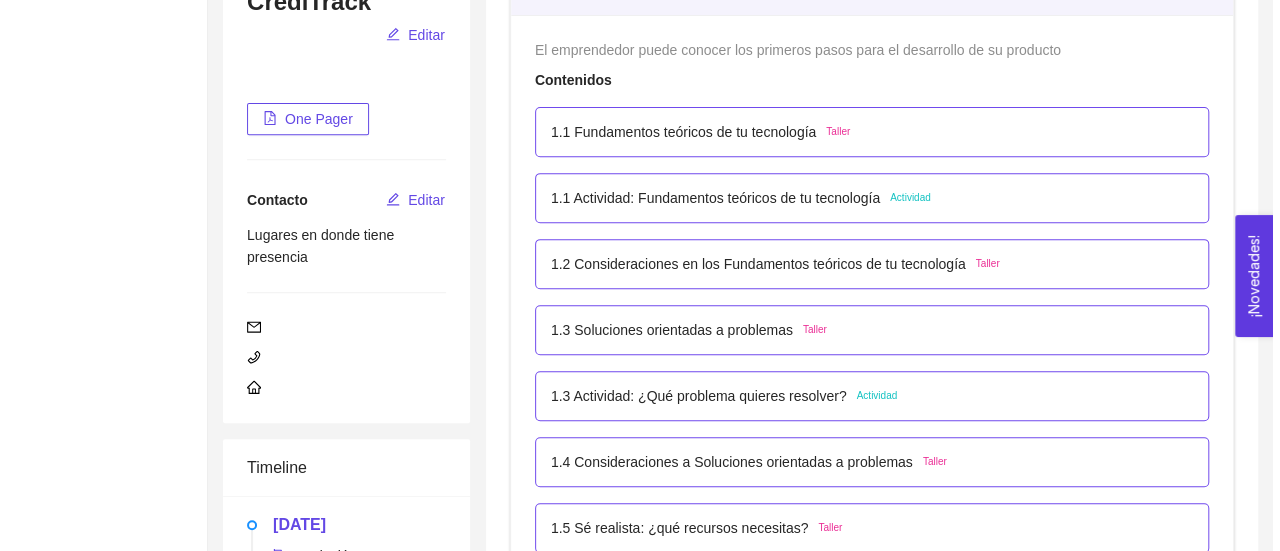scroll, scrollTop: 345, scrollLeft: 0, axis: vertical 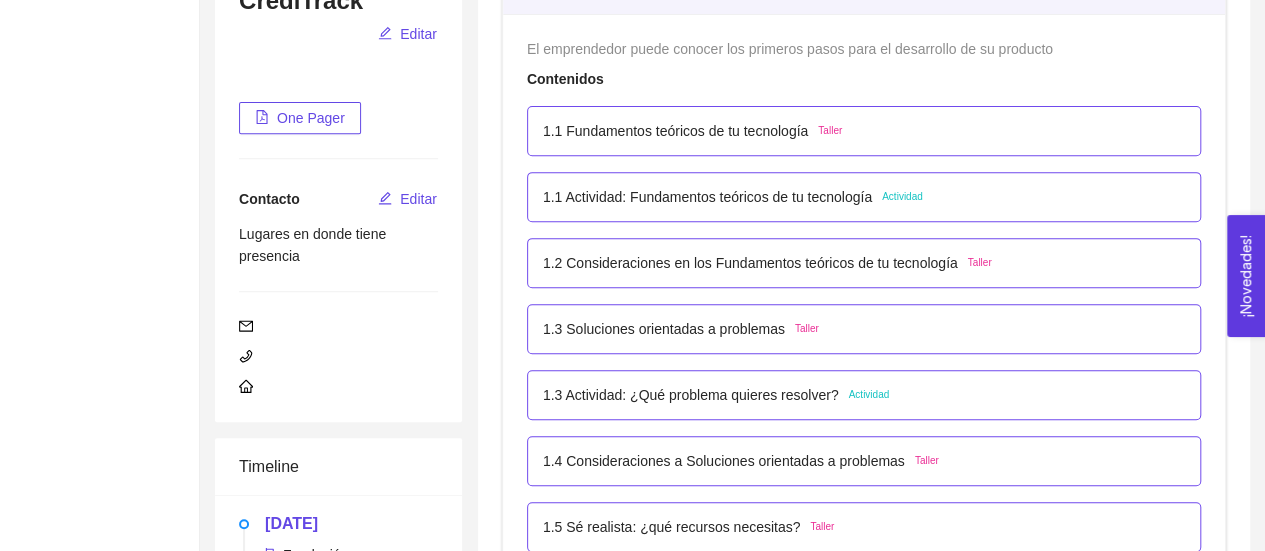 click on "1.3 Actividad: ¿Qué problema quieres resolver? Actividad" at bounding box center (864, 395) 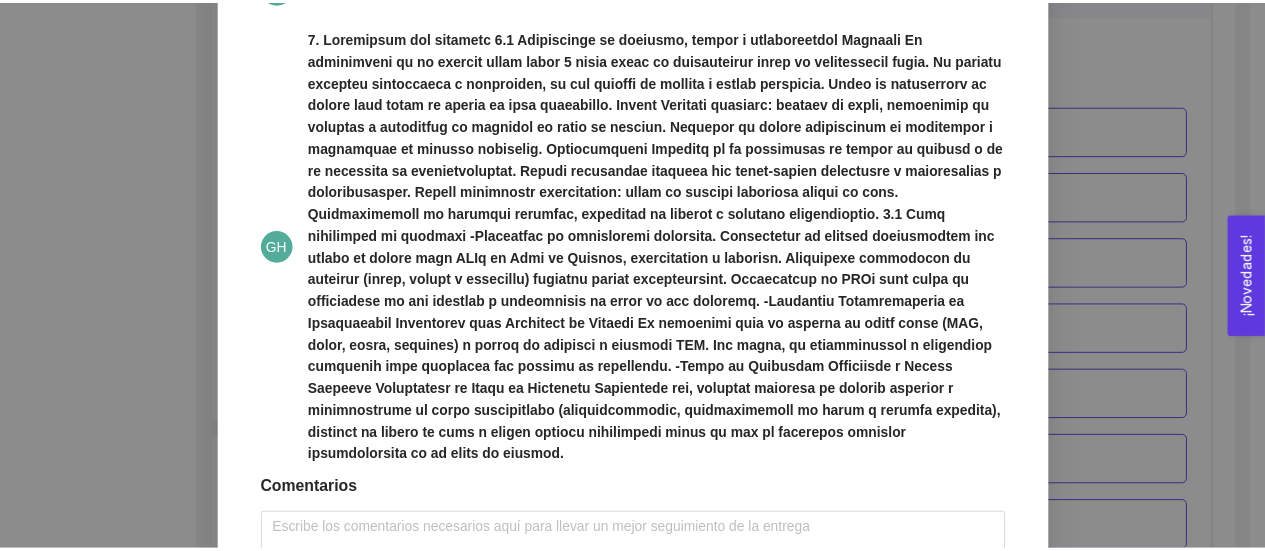 scroll, scrollTop: 1133, scrollLeft: 0, axis: vertical 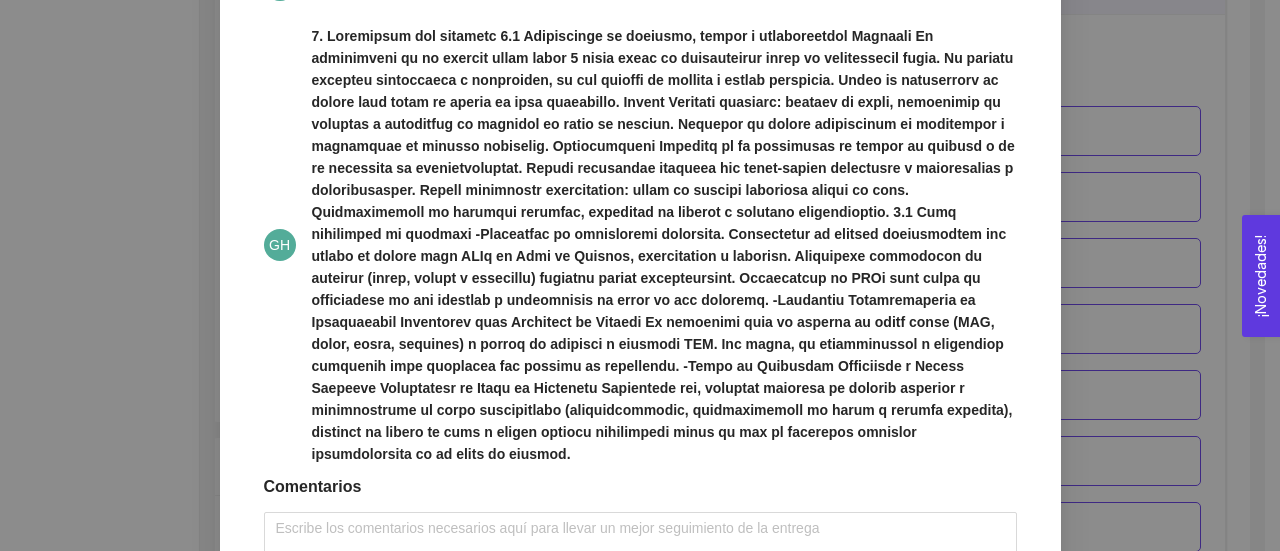 click on "1. DESARROLLO DEL PRODUCTO El emprendedor puede conocer los primeros pasos para el desarrollo de su producto
Asignado por  [PERSON_NAME]   ( Coordinador ) Pendiente Completado Verificado Anterior Siguiente 1.3 Actividad: ¿Qué problema quieres resolver? Actividad Fecha de entrega:  [DATE] Lugar: No especificado Contesta y desarrolla las siguientes preguntas.
Instrucciones 1. Define el problema:
1.1 Descripción de los síntomas, causas y consecuencias
1.2 Redactar 3 propuestas de solución al problema
2. Define tu hipótesis preliminar:
2.1Definir la hipótesis preliminar de cómo puedes resolver el problema de una forma atractiva al cliente y
factible
Recursos Historial de entrega J [PERSON_NAME] y [PERSON_NAME] como verificado J GH [PERSON_NAME] marcó como completado GH Comentarios Enviar comentarios Cancelar Aceptar" at bounding box center (640, 275) 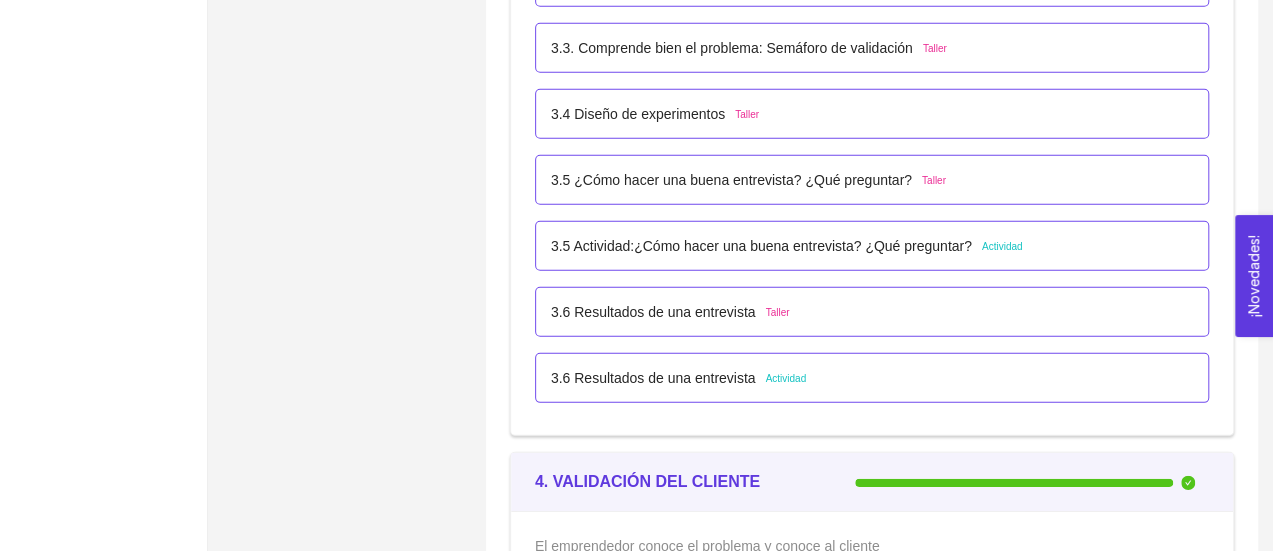 scroll, scrollTop: 2842, scrollLeft: 0, axis: vertical 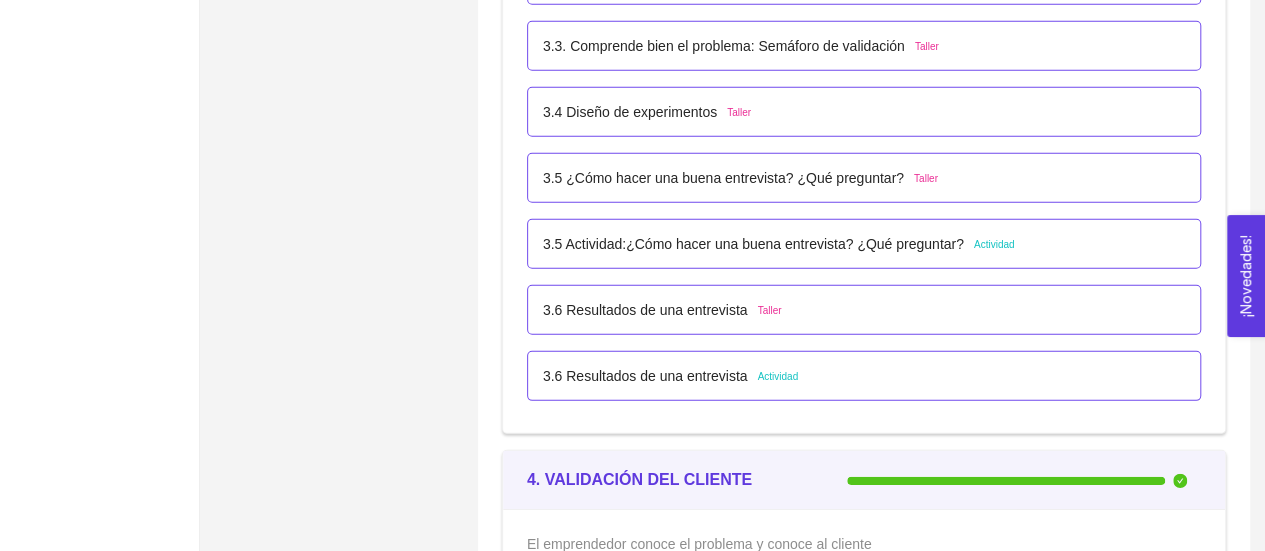 click on "3.5 Actividad:¿Cómo hacer una buena entrevista? ¿Qué preguntar?" at bounding box center (753, 244) 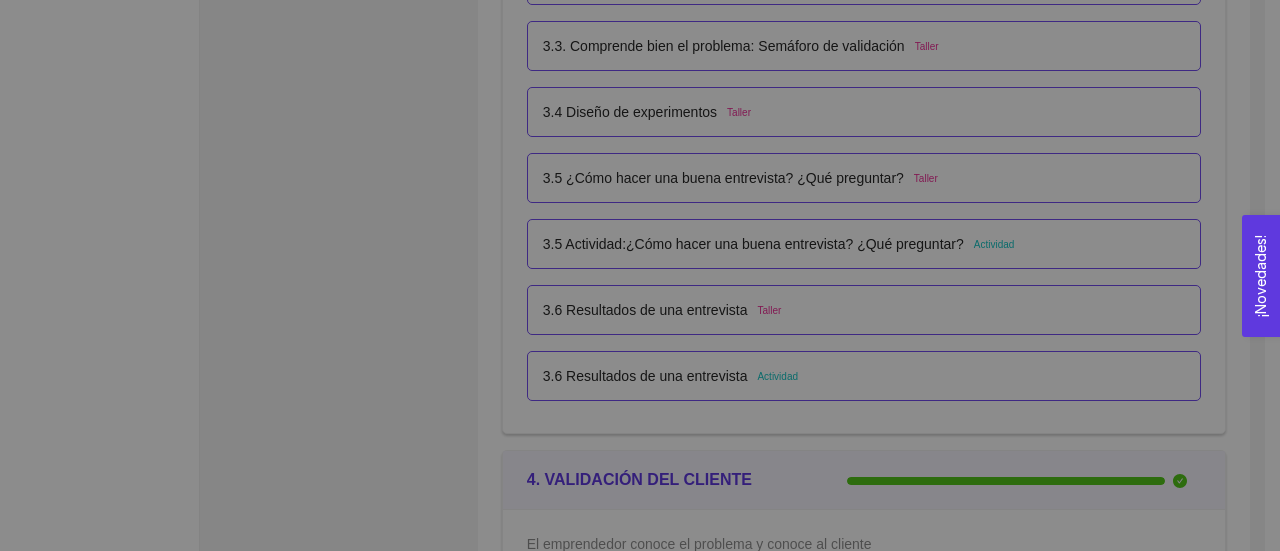 scroll, scrollTop: 46, scrollLeft: 0, axis: vertical 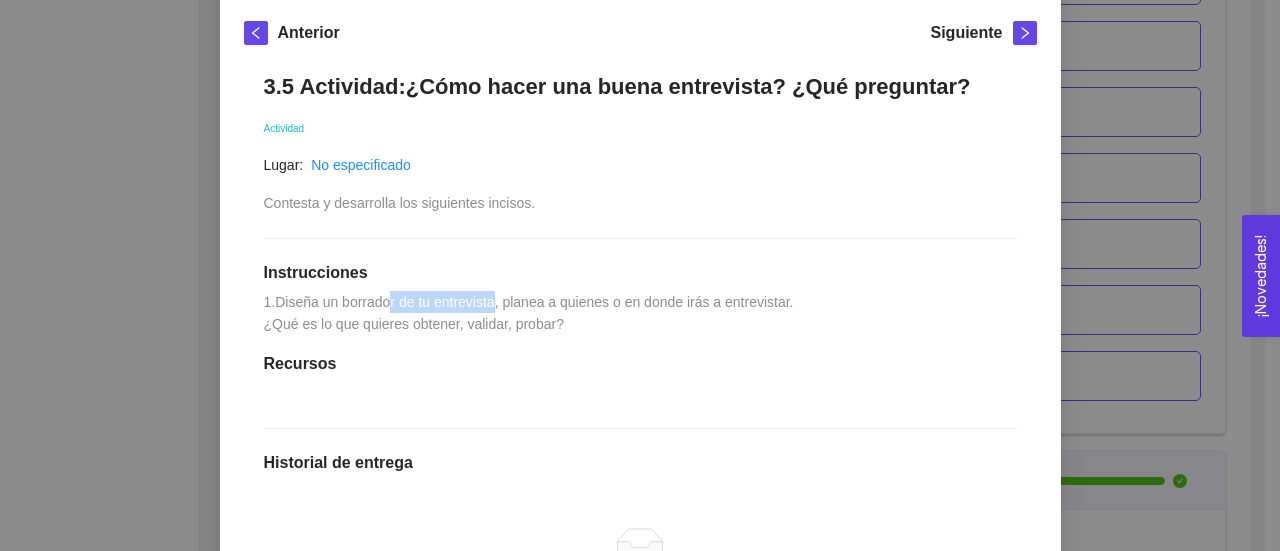 drag, startPoint x: 382, startPoint y: 324, endPoint x: 515, endPoint y: 331, distance: 133.18408 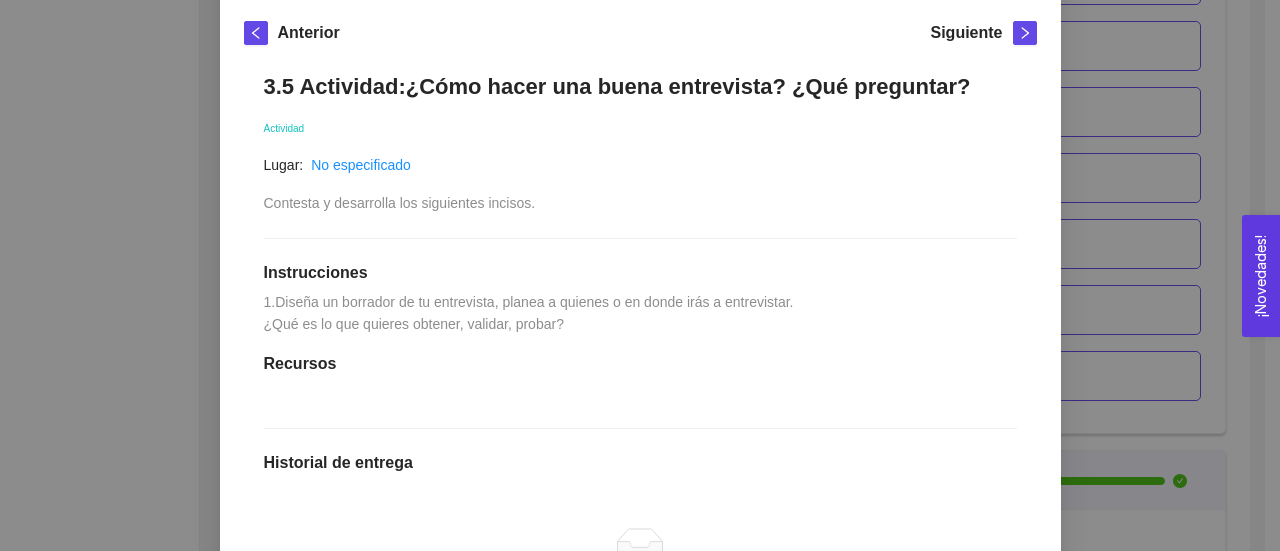 click on "1.Diseña un borrador de tu entrevista, planea a quienes o en donde irás a entrevistar.
¿Qué es lo que quieres obtener, validar, probar?" at bounding box center [531, 313] 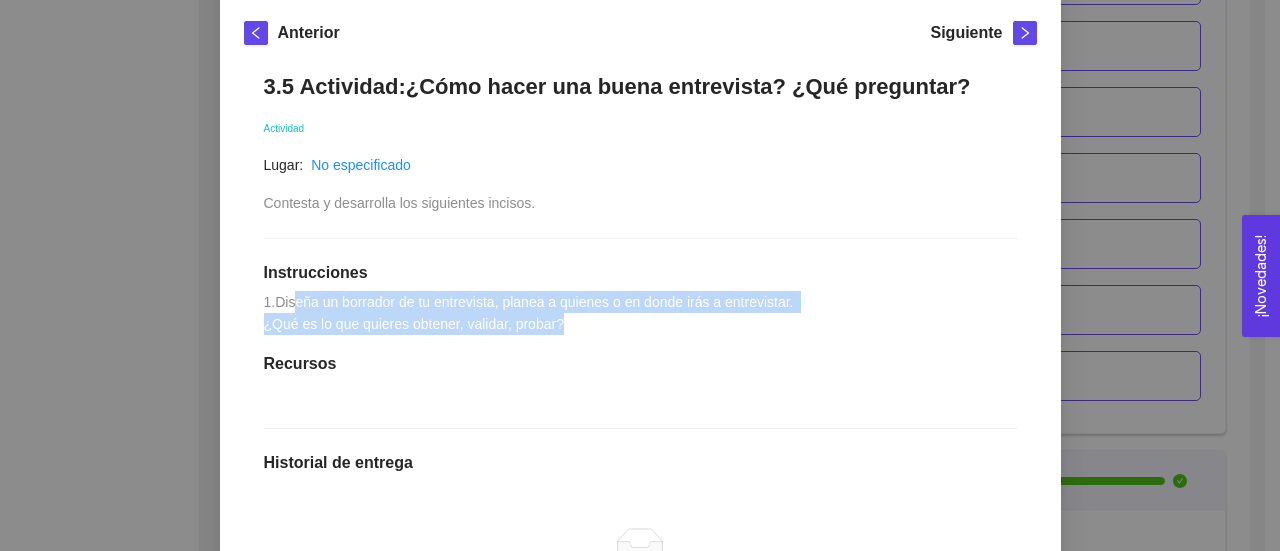 drag, startPoint x: 578, startPoint y: 345, endPoint x: 282, endPoint y: 321, distance: 296.97137 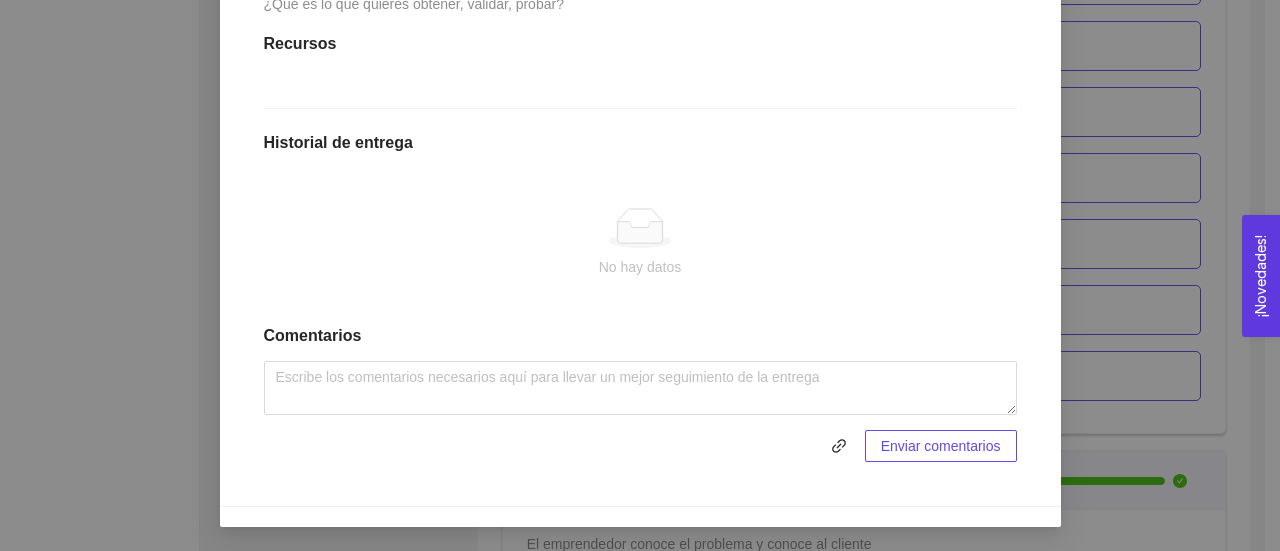 click on "3. VALIDACIÓN DEL PROBLEMA Validación del problema
Asignado por  [PERSON_NAME]   ( Coordinador ) Pendiente Completado Verificado Anterior Siguiente 3.5 Actividad:¿Cómo hacer una buena entrevista? ¿Qué preguntar? Actividad Lugar: No especificado
Contesta y desarrolla los siguientes incisos.
Instrucciones 1.Diseña un borrador de tu entrevista, planea a quienes o en donde irás a entrevistar.
¿Qué es lo que quieres obtener, validar, probar?
Recursos Historial de entrega No hay datos Comentarios Enviar comentarios Cancelar Aceptar" at bounding box center (640, 275) 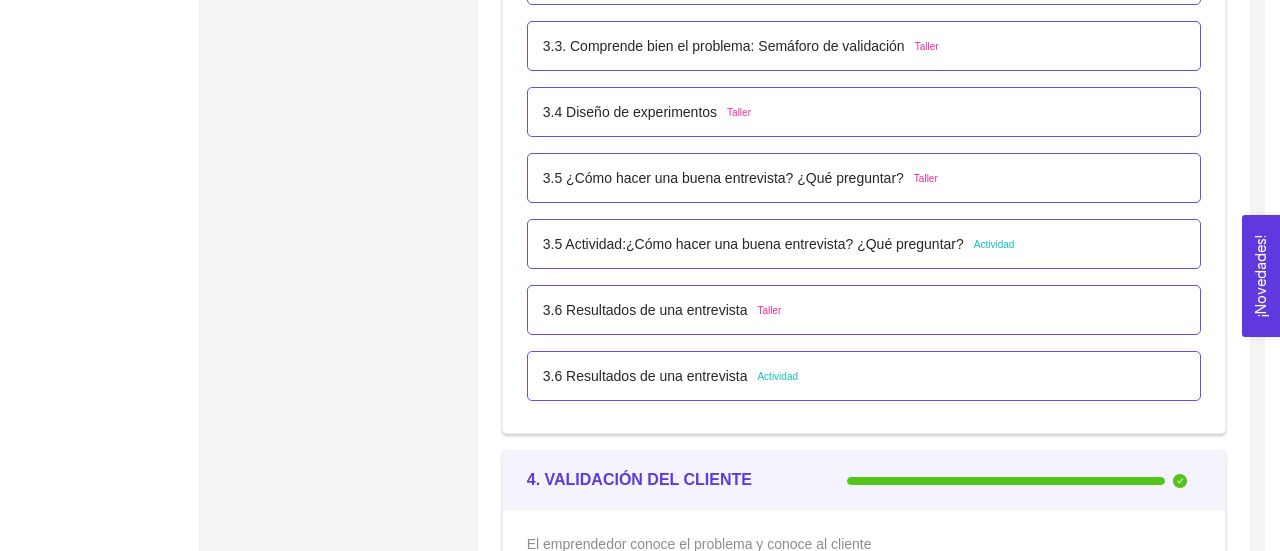 scroll, scrollTop: 565, scrollLeft: 0, axis: vertical 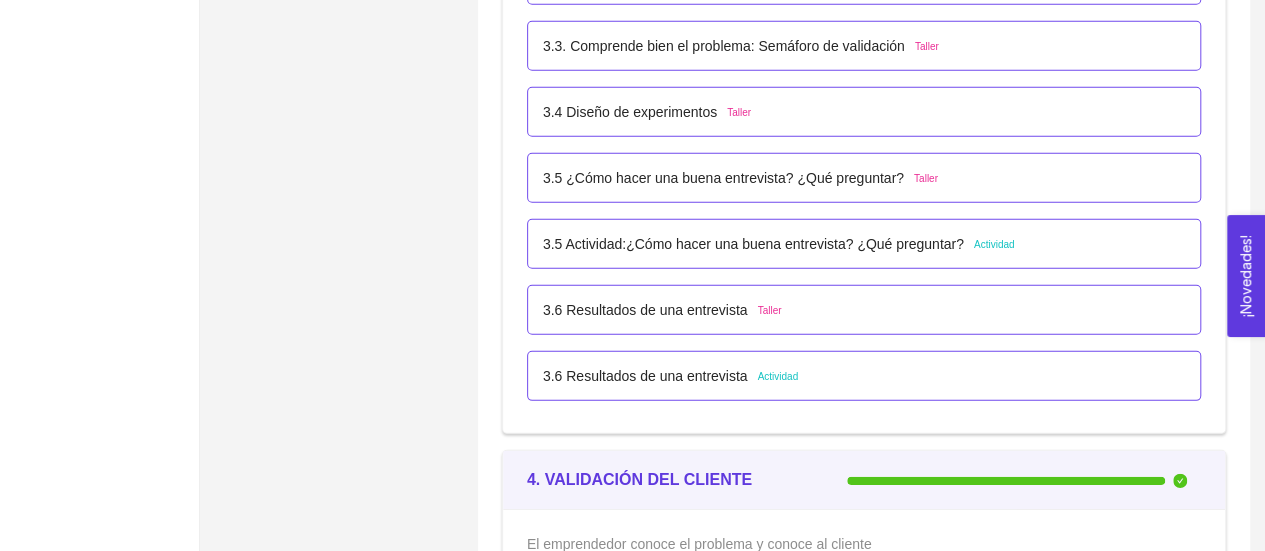 click on "3.6 Resultados de una entrevista" at bounding box center [645, 310] 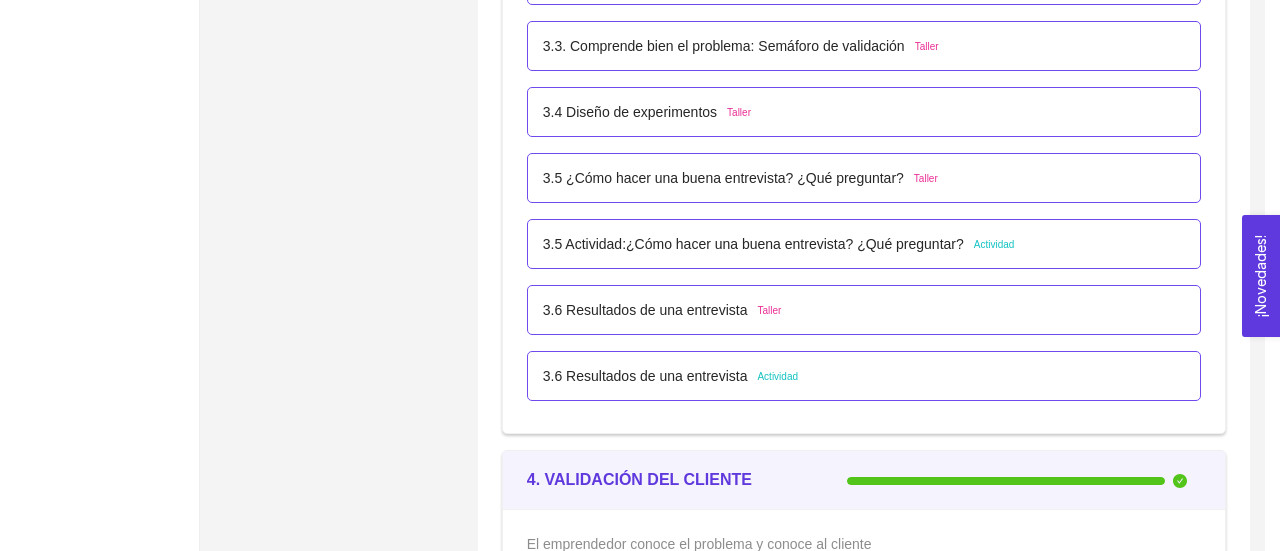 scroll, scrollTop: 46, scrollLeft: 0, axis: vertical 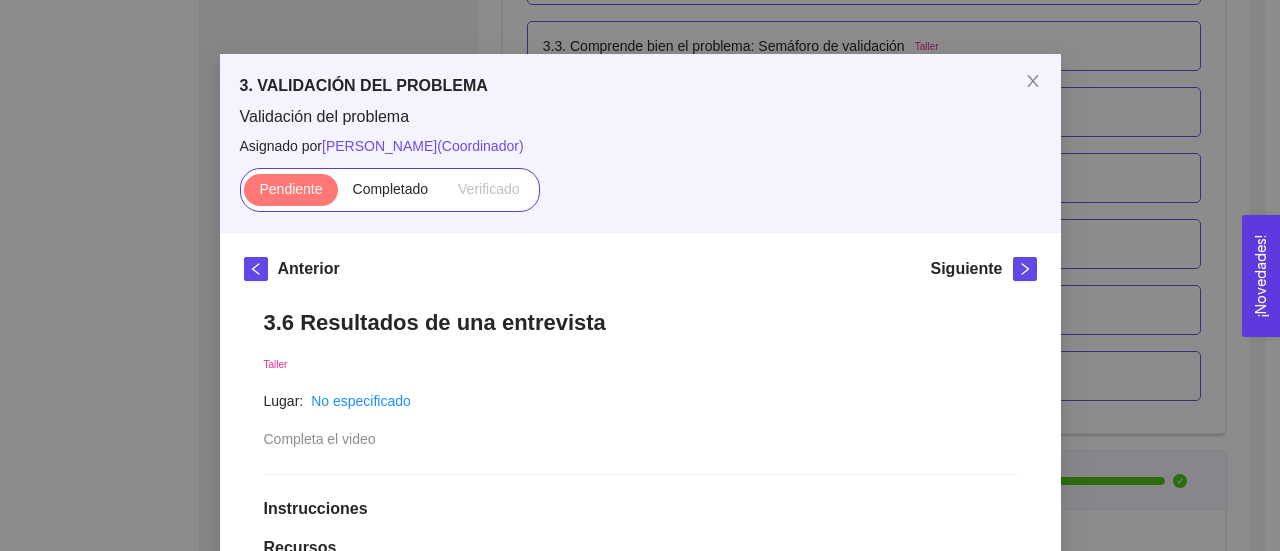 click on "Pendiente Completado Verificado" at bounding box center (390, 190) 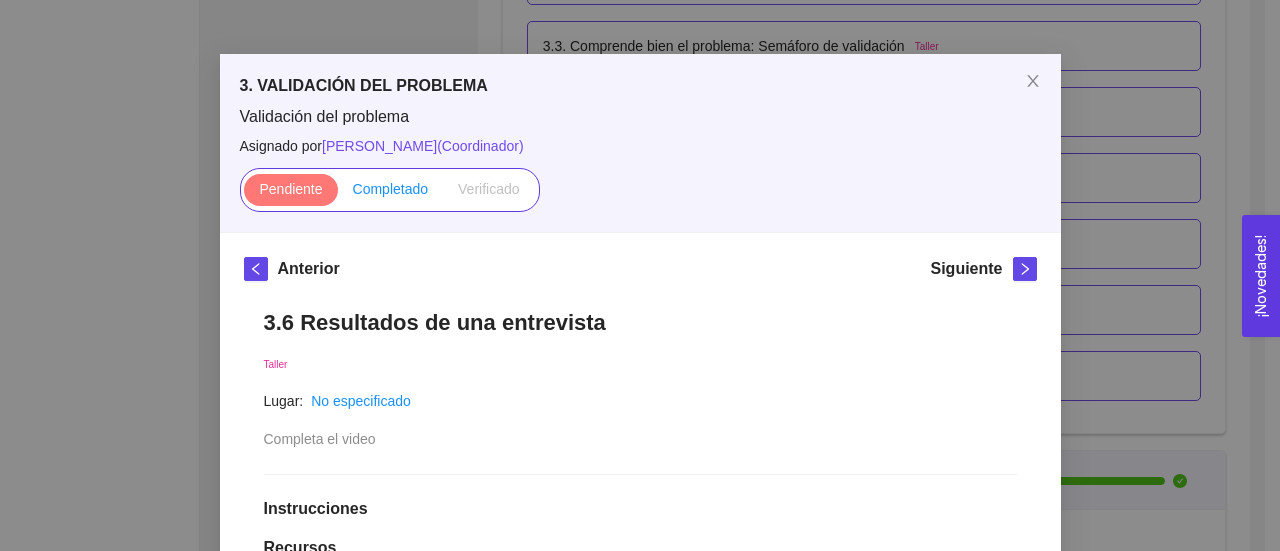 click on "Completado" at bounding box center [391, 189] 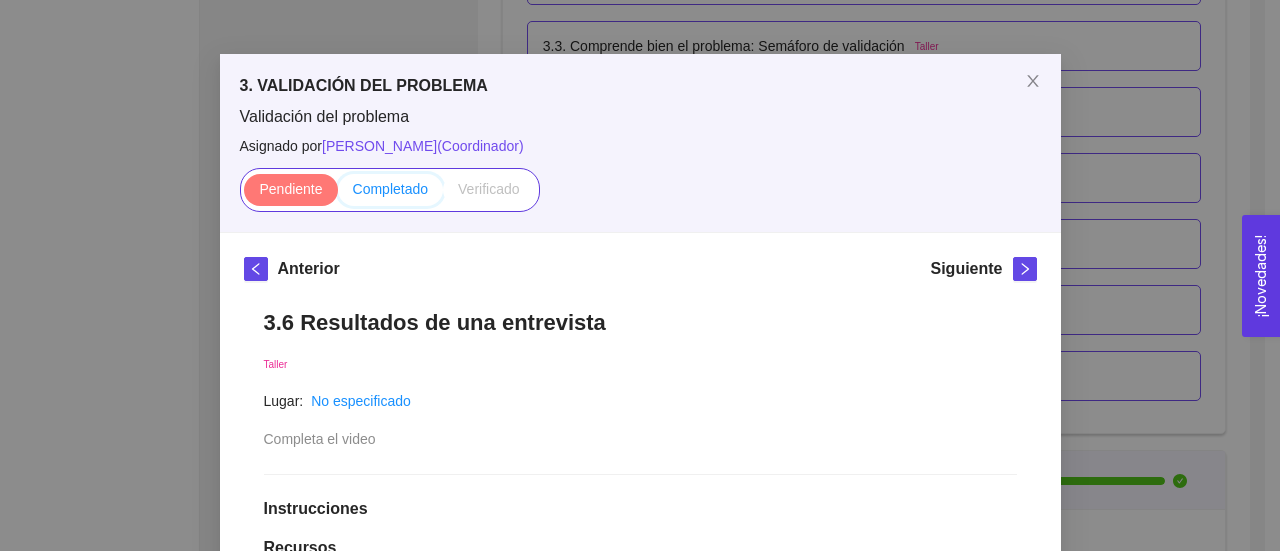 click on "Completado" at bounding box center (338, 194) 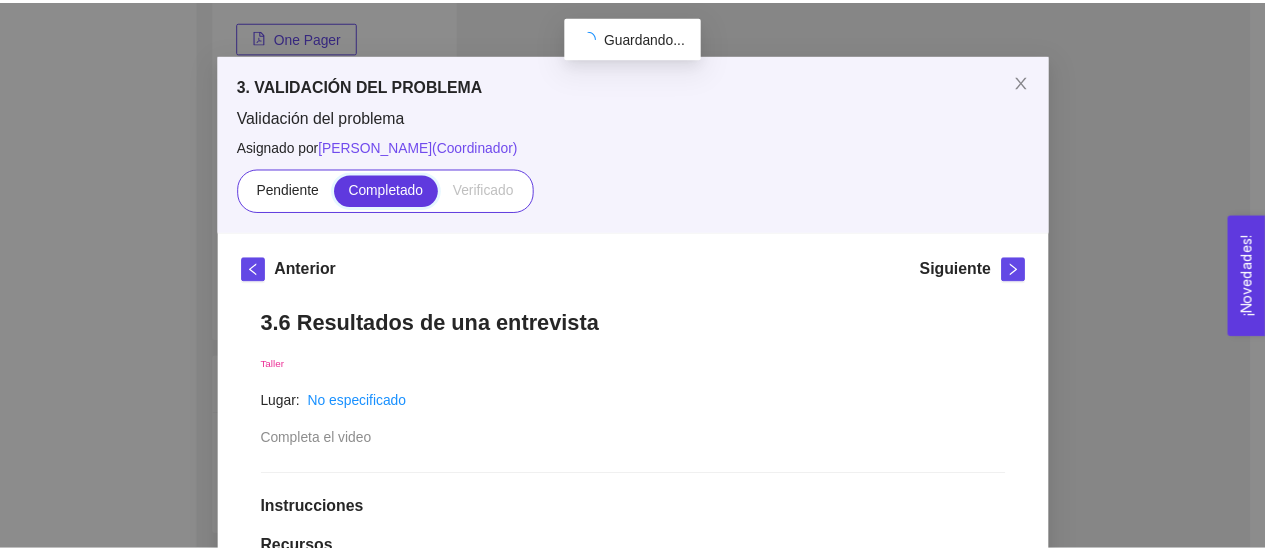 scroll, scrollTop: 354, scrollLeft: 0, axis: vertical 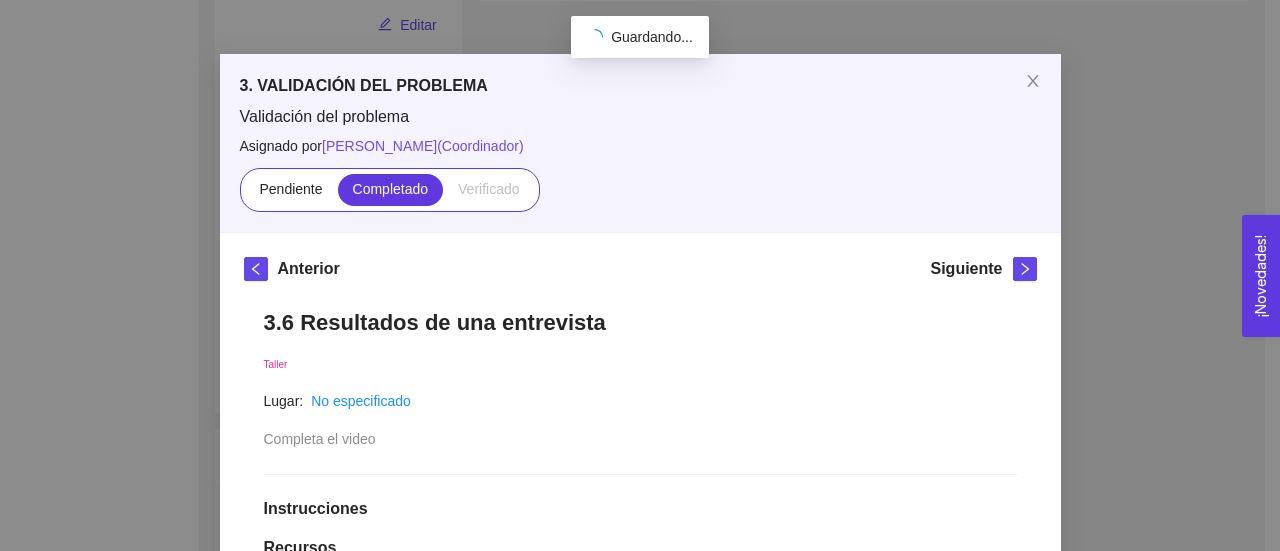 click on "3. VALIDACIÓN DEL PROBLEMA Validación del problema
Asignado por  [PERSON_NAME]   ( Coordinador ) Pendiente Completado Verificado Anterior Siguiente 3.6 Resultados de una entrevista Taller Lugar: No especificado Completa el video Instrucciones Recursos link [URL][DOMAIN_NAME] Historial de entrega No hay datos Comentarios Enviar comentarios Cancelar Aceptar" at bounding box center [640, 275] 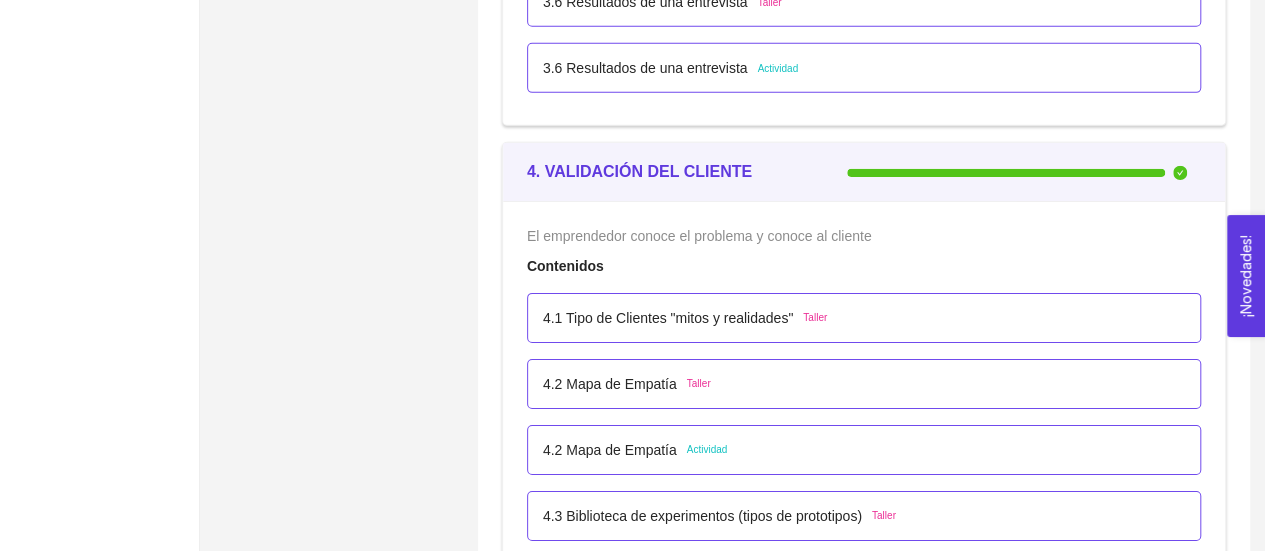 scroll, scrollTop: 3150, scrollLeft: 0, axis: vertical 